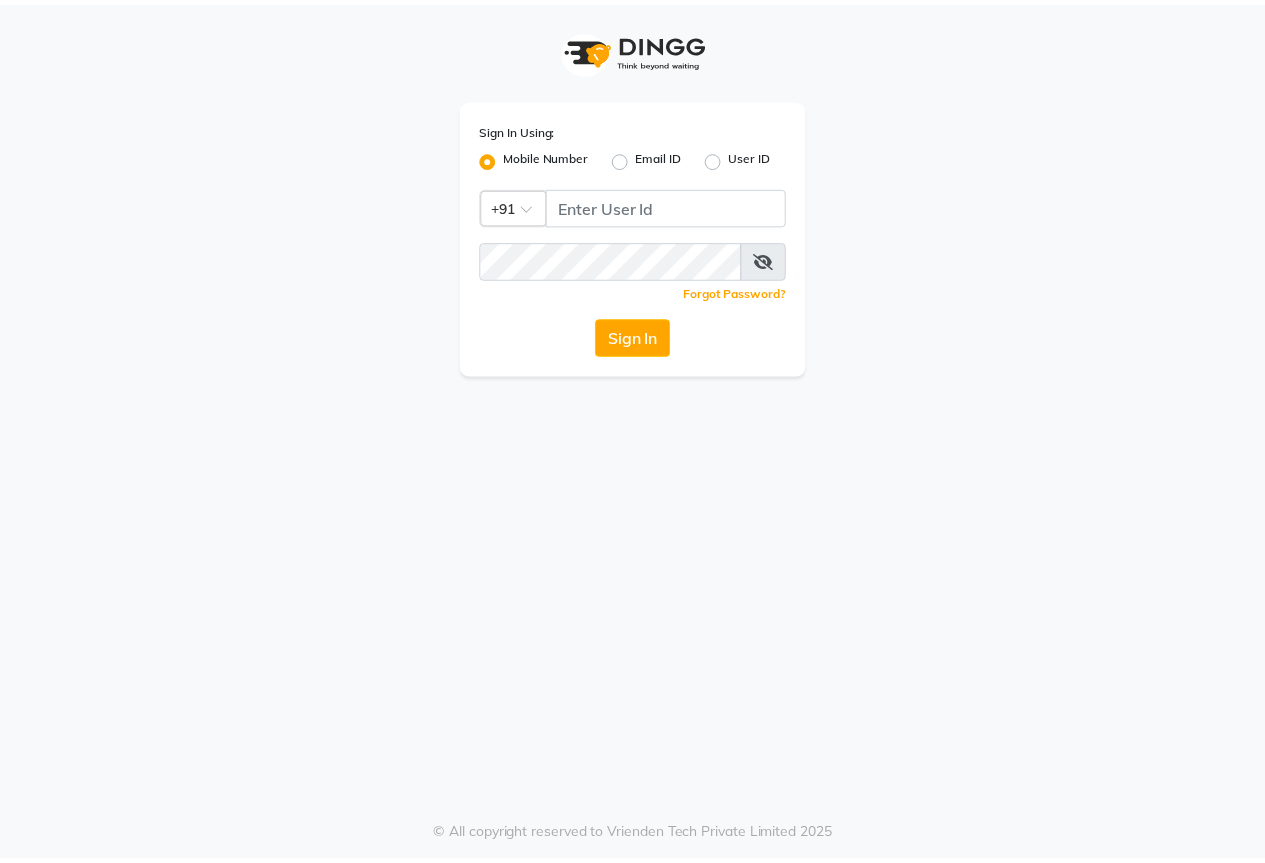 scroll, scrollTop: 0, scrollLeft: 0, axis: both 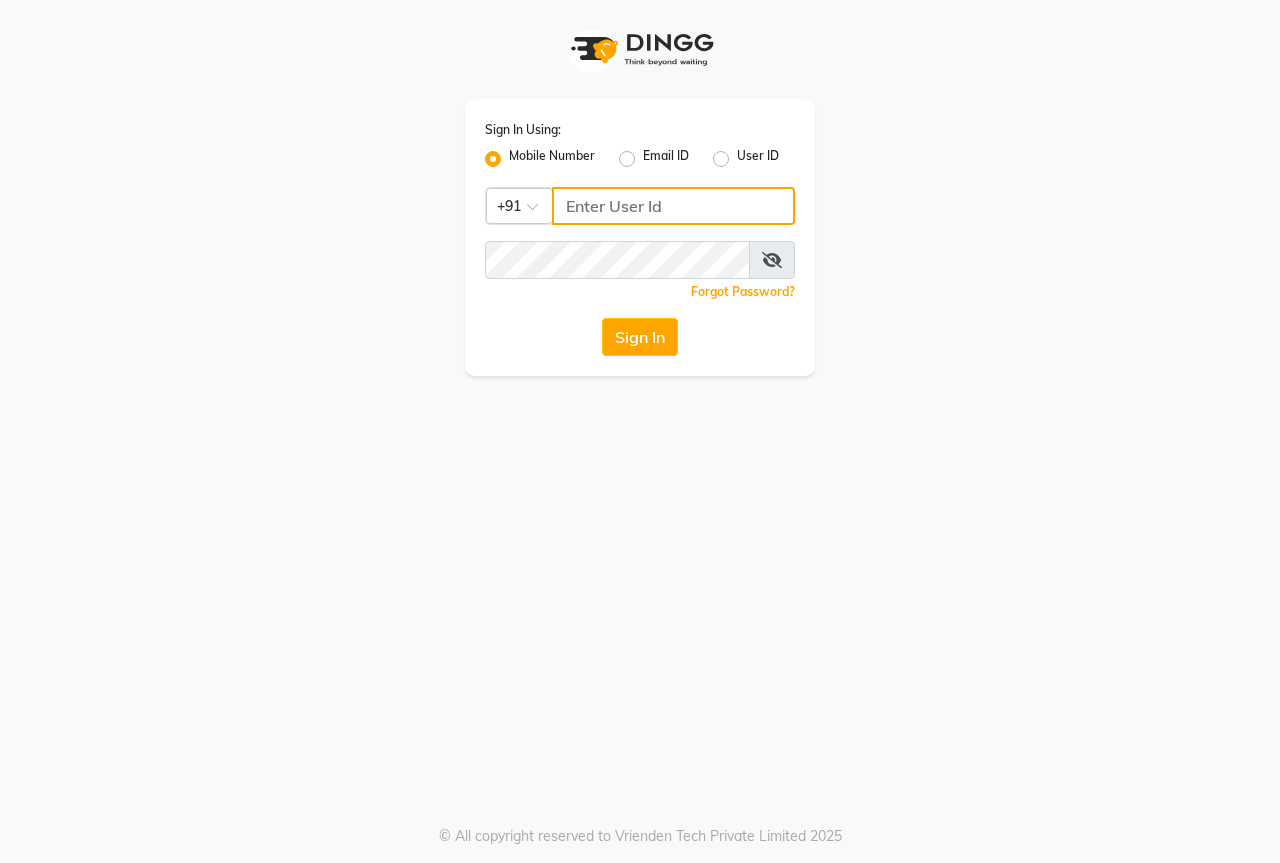 click 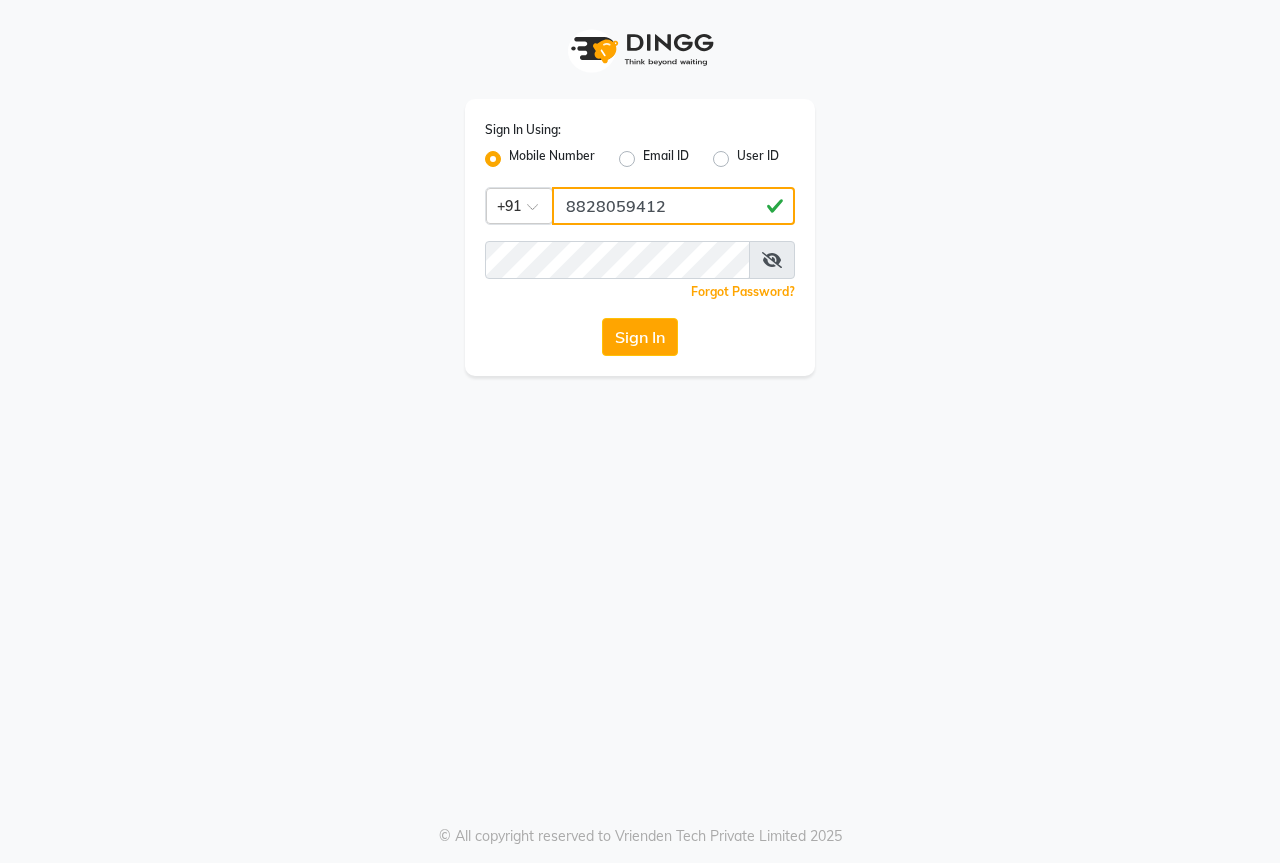 type on "8828059412" 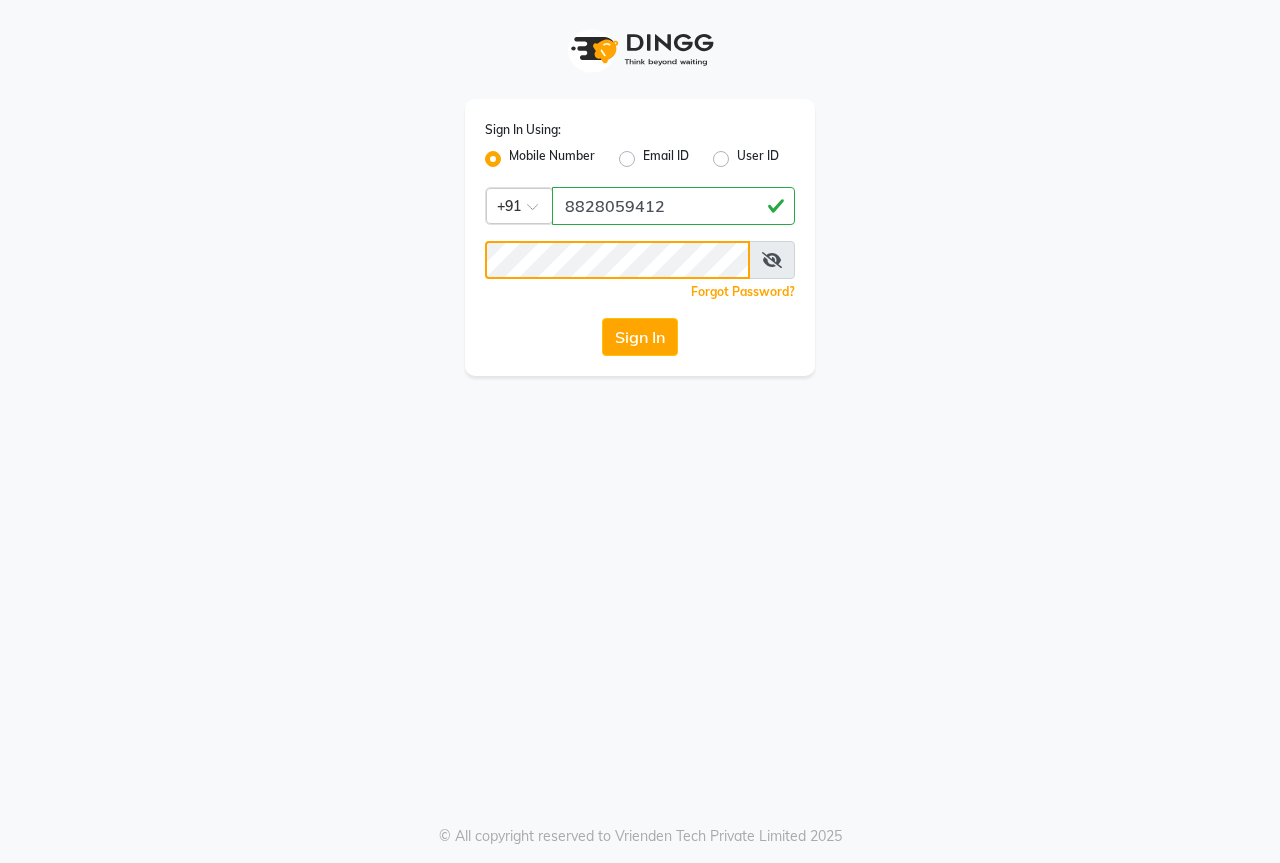 click on "Sign In" 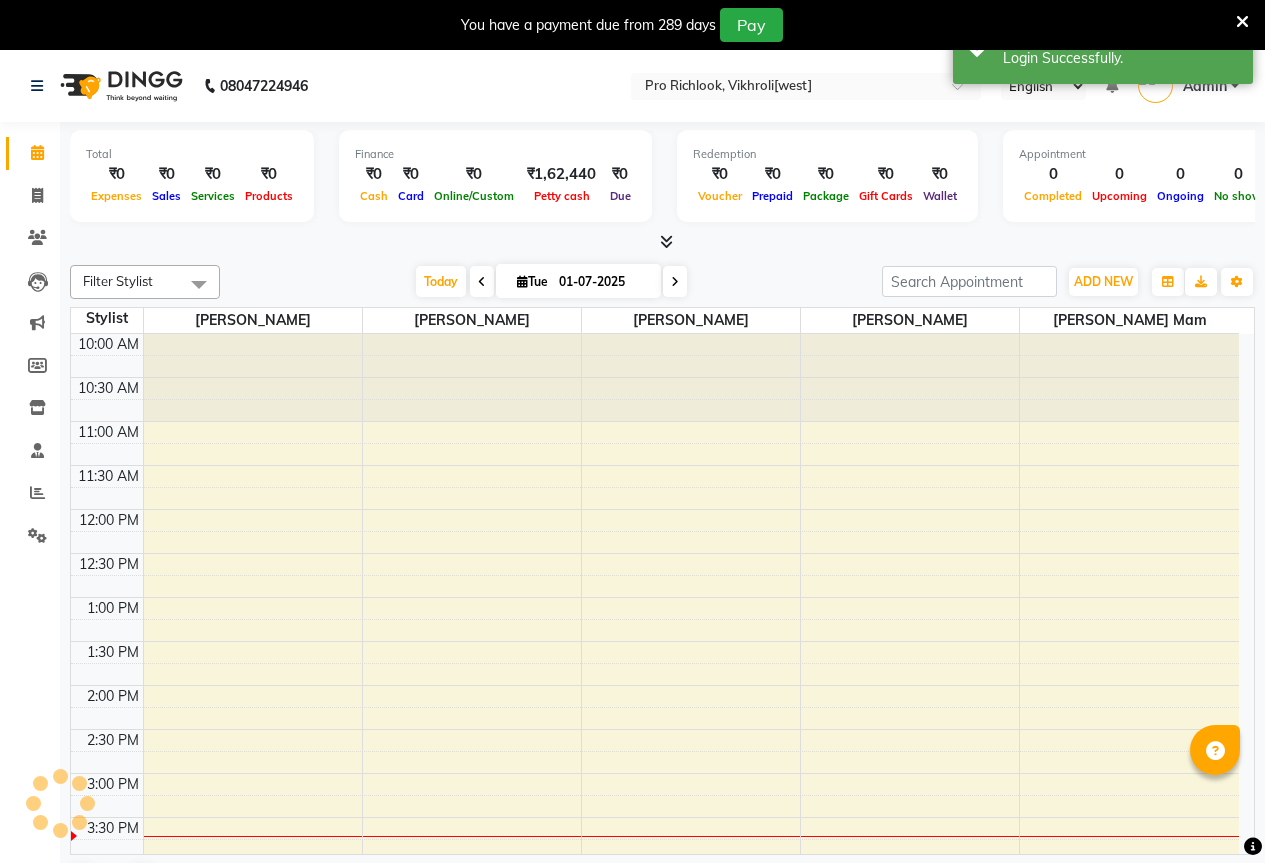 scroll, scrollTop: 0, scrollLeft: 0, axis: both 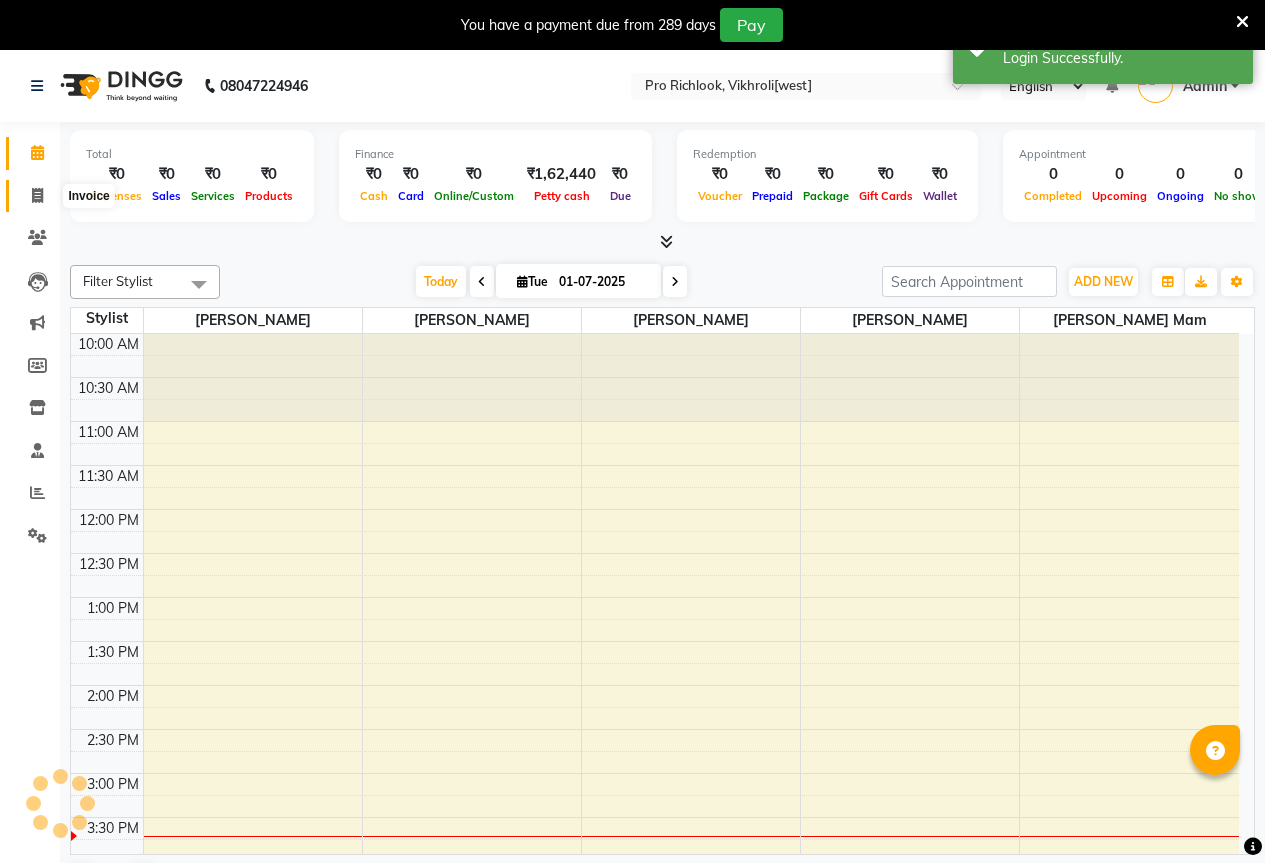 click 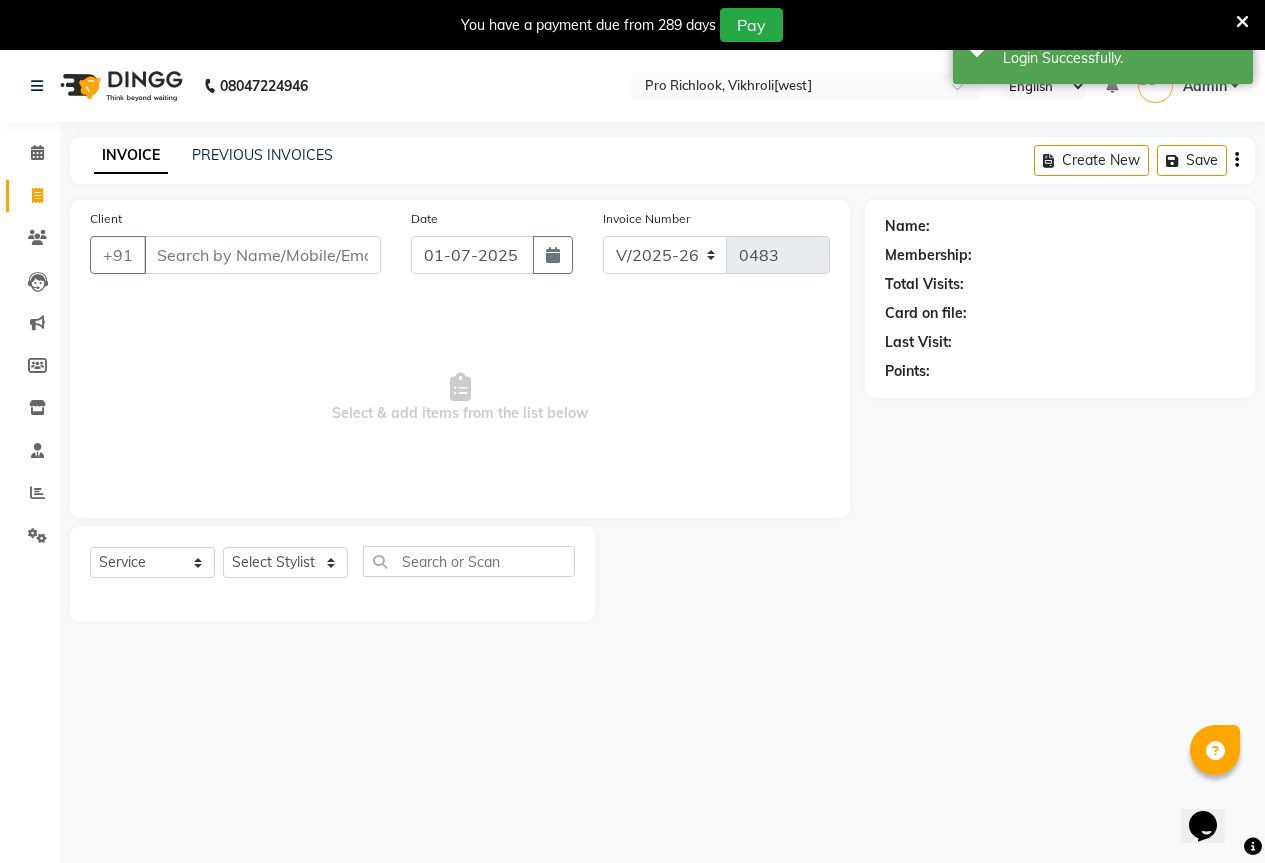 scroll, scrollTop: 0, scrollLeft: 0, axis: both 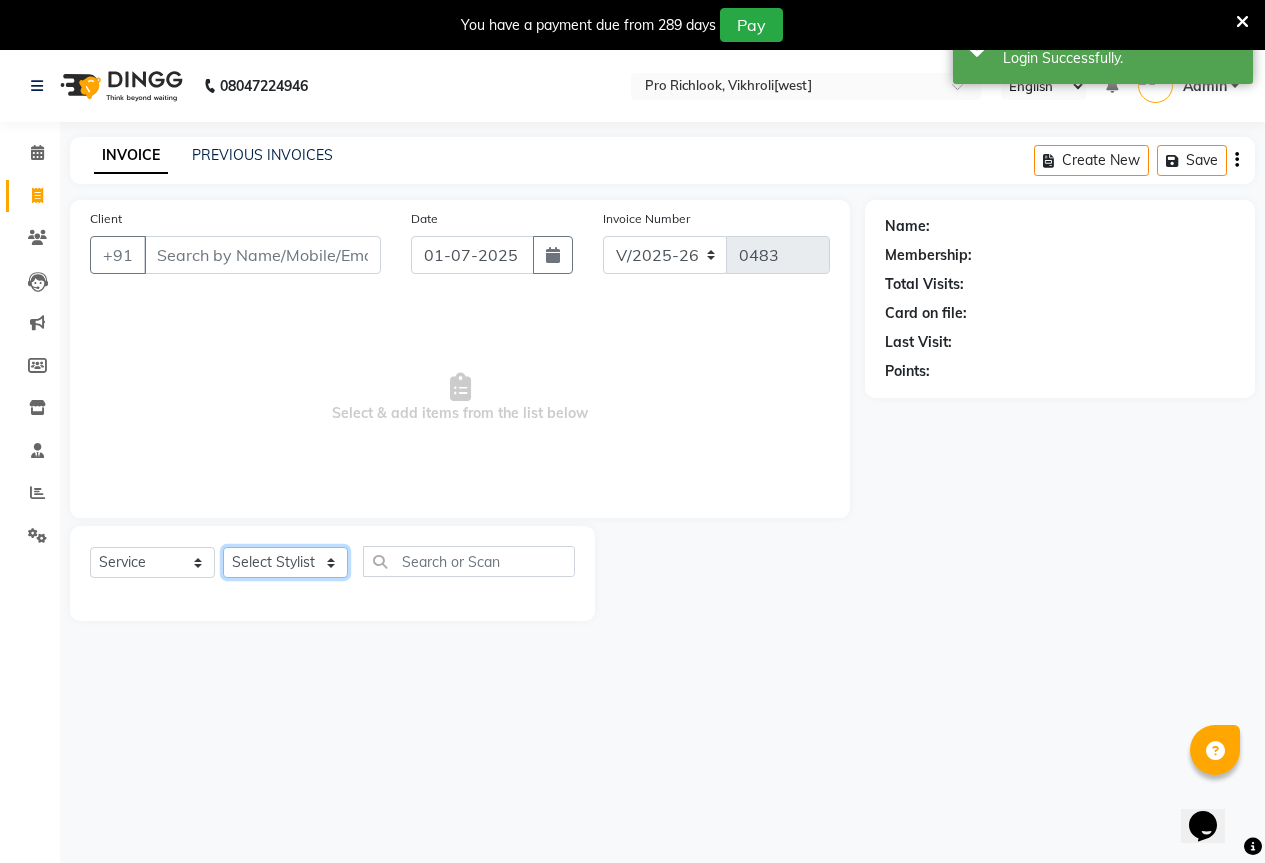 click on "Select Stylist [PERSON_NAME] Akash [PERSON_NAME] Mam [PERSON_NAME] [PERSON_NAME]" 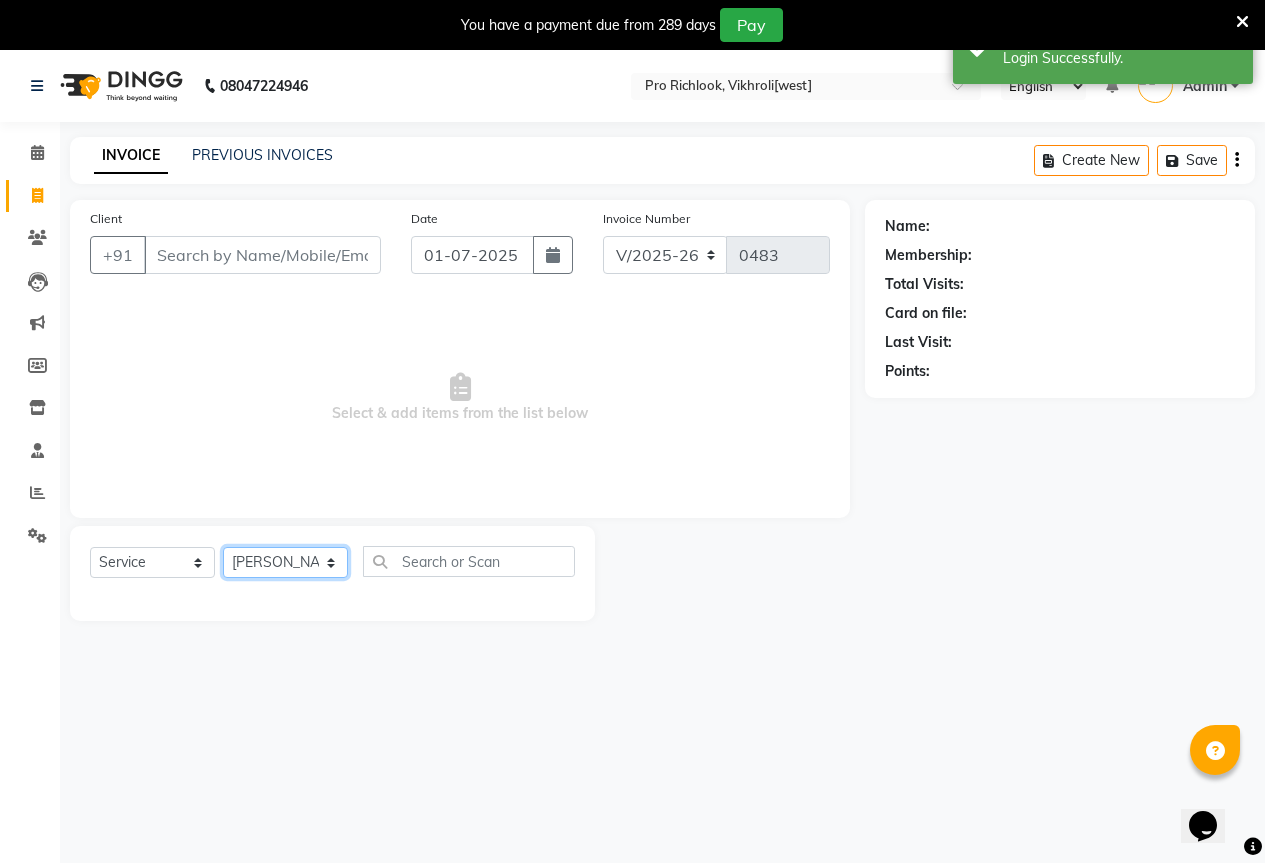 click on "Select Stylist [PERSON_NAME] Akash [PERSON_NAME] Mam [PERSON_NAME] [PERSON_NAME]" 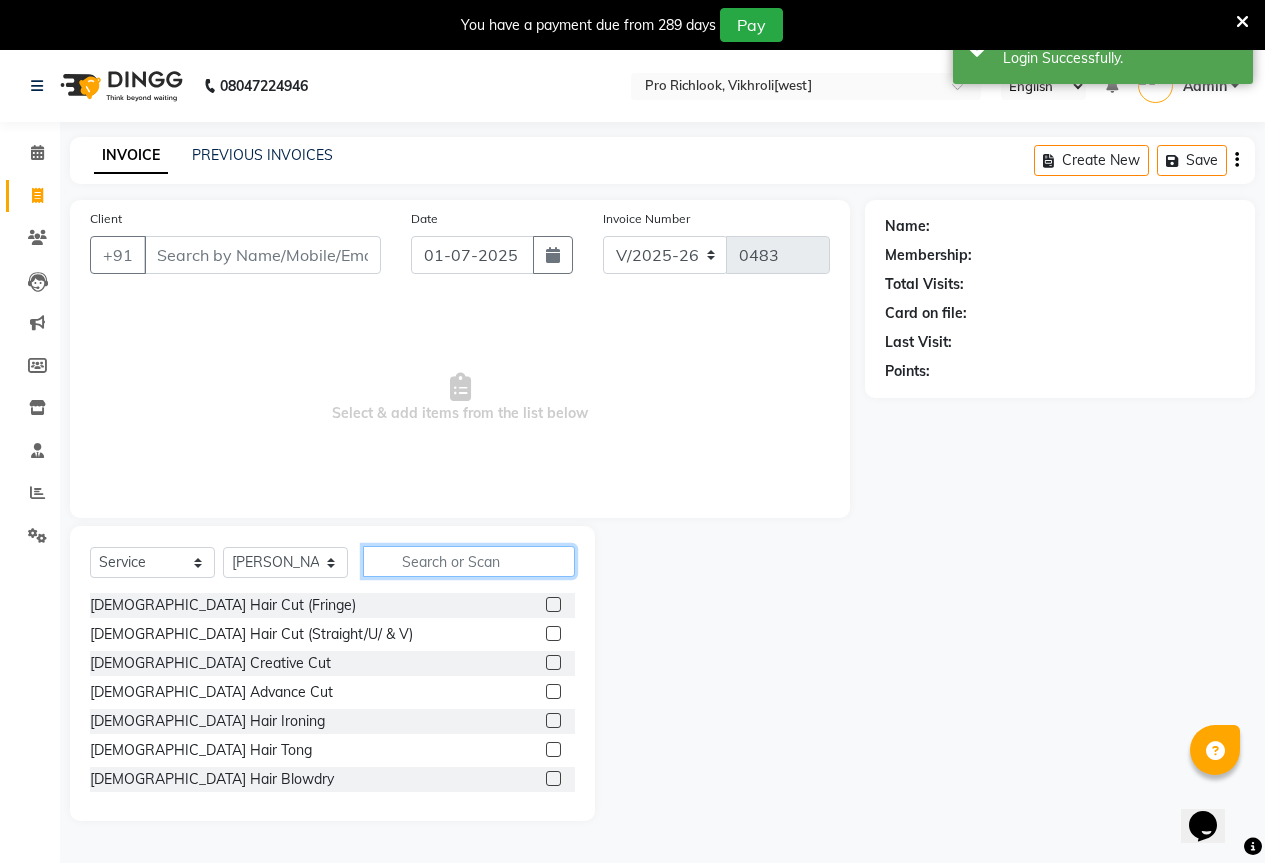 click 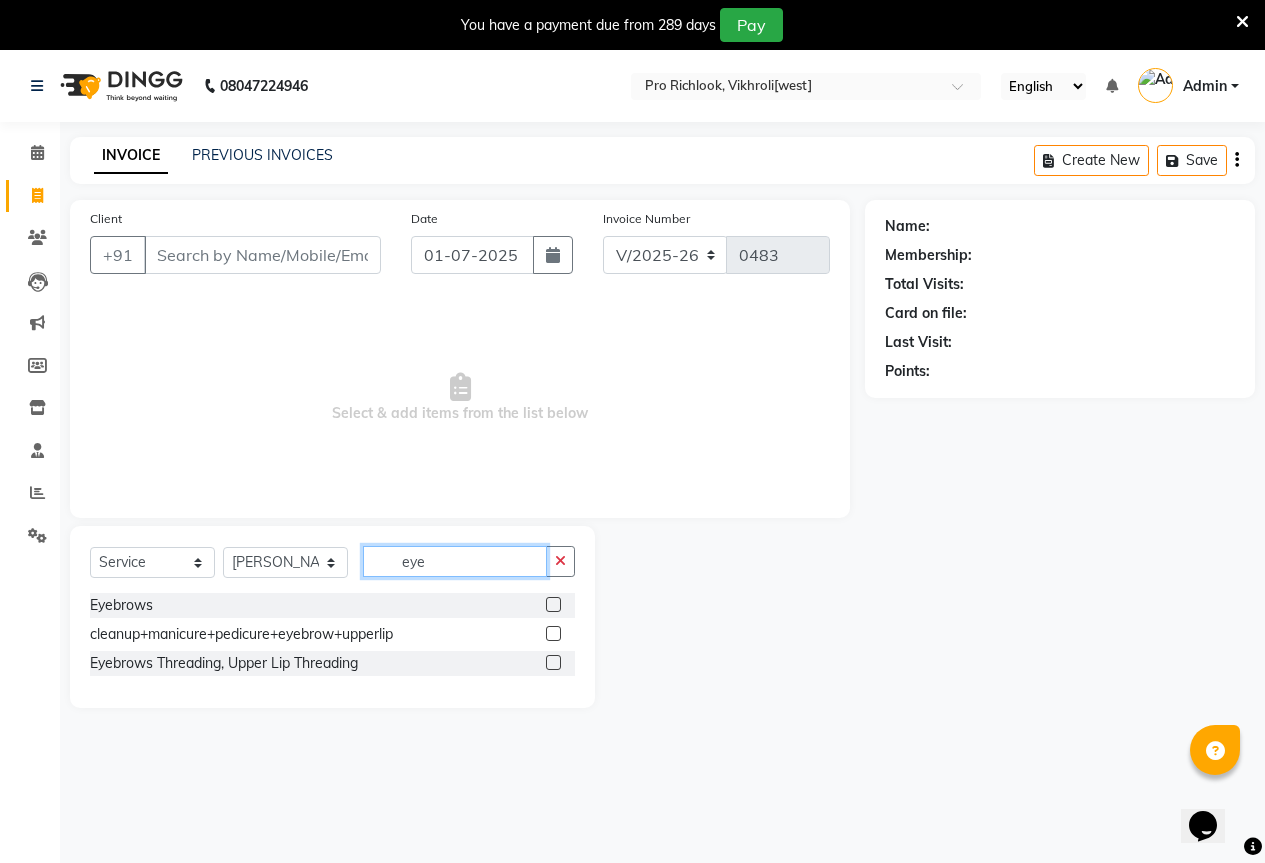 type on "eye" 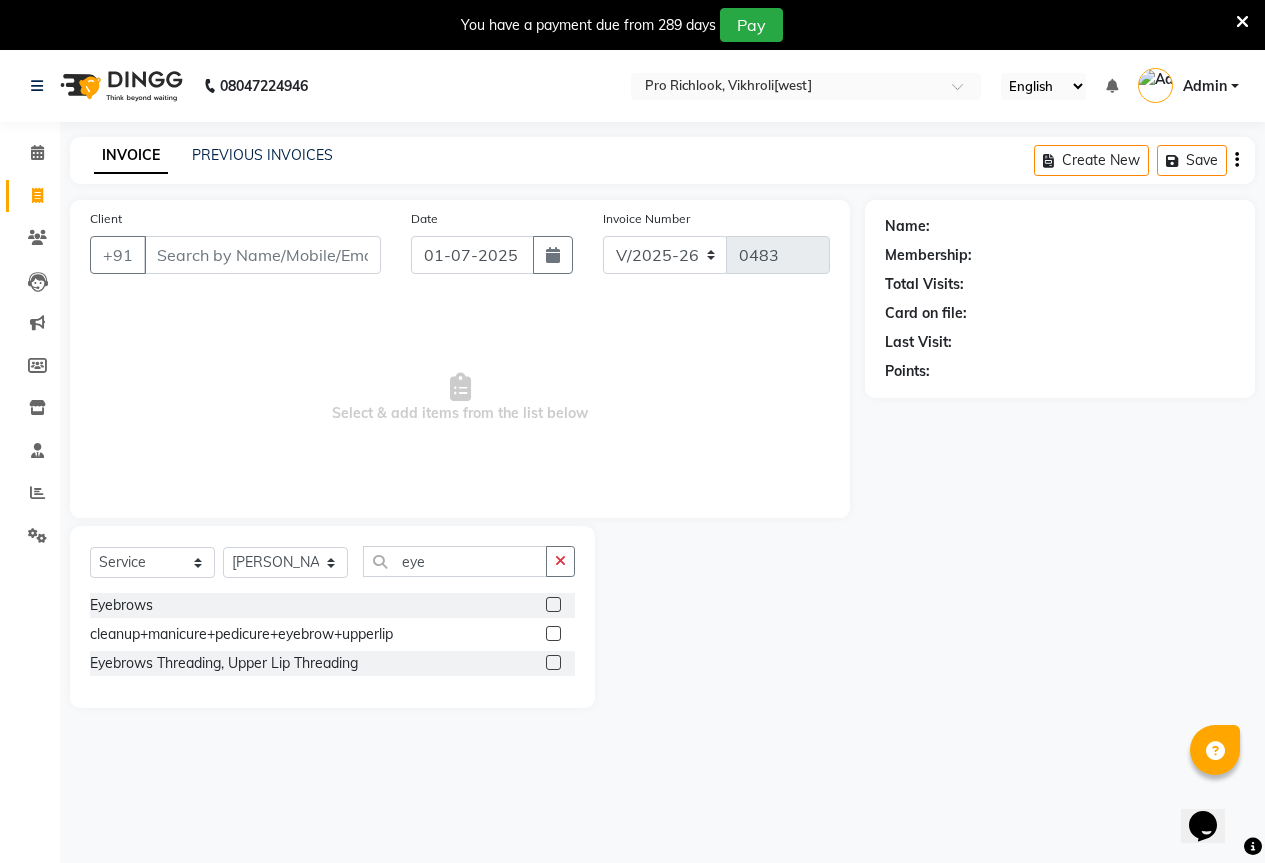 click 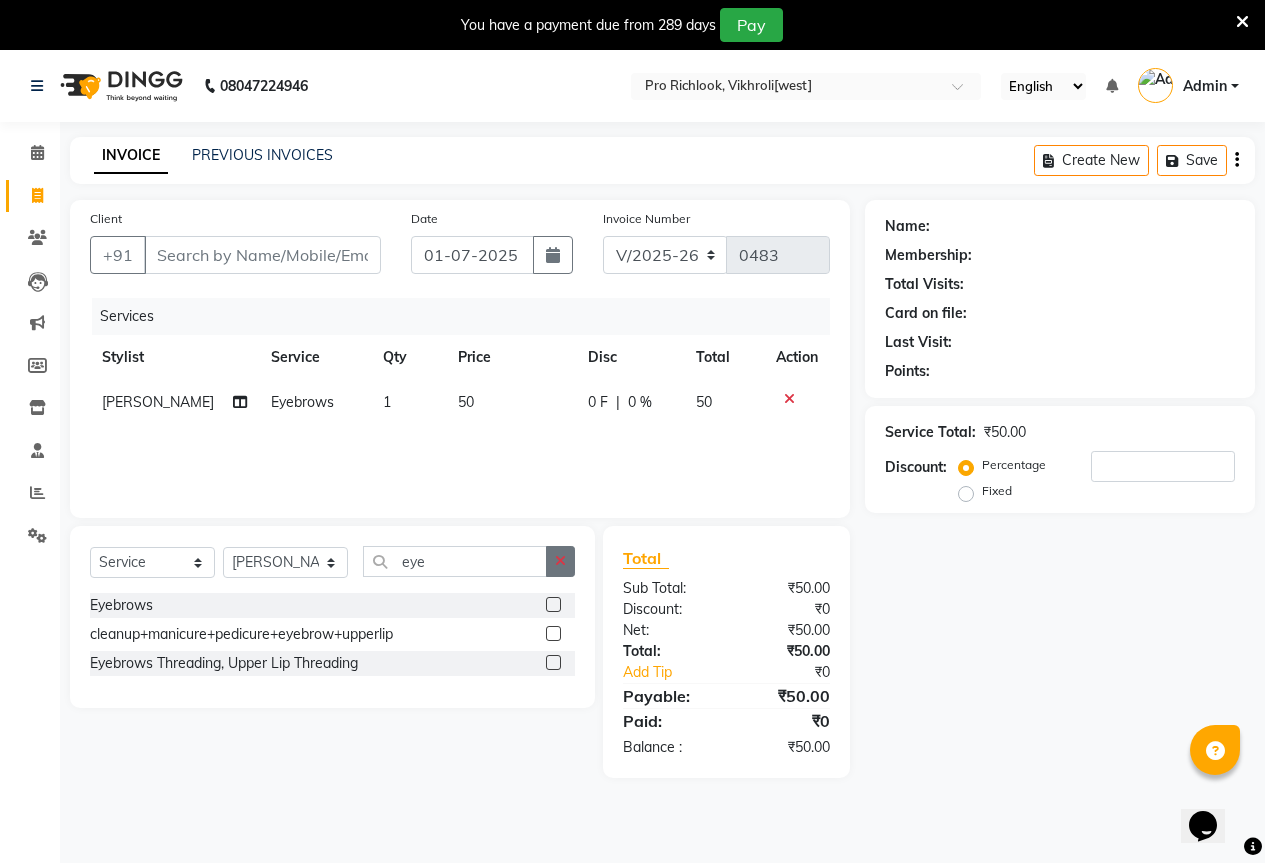 checkbox on "false" 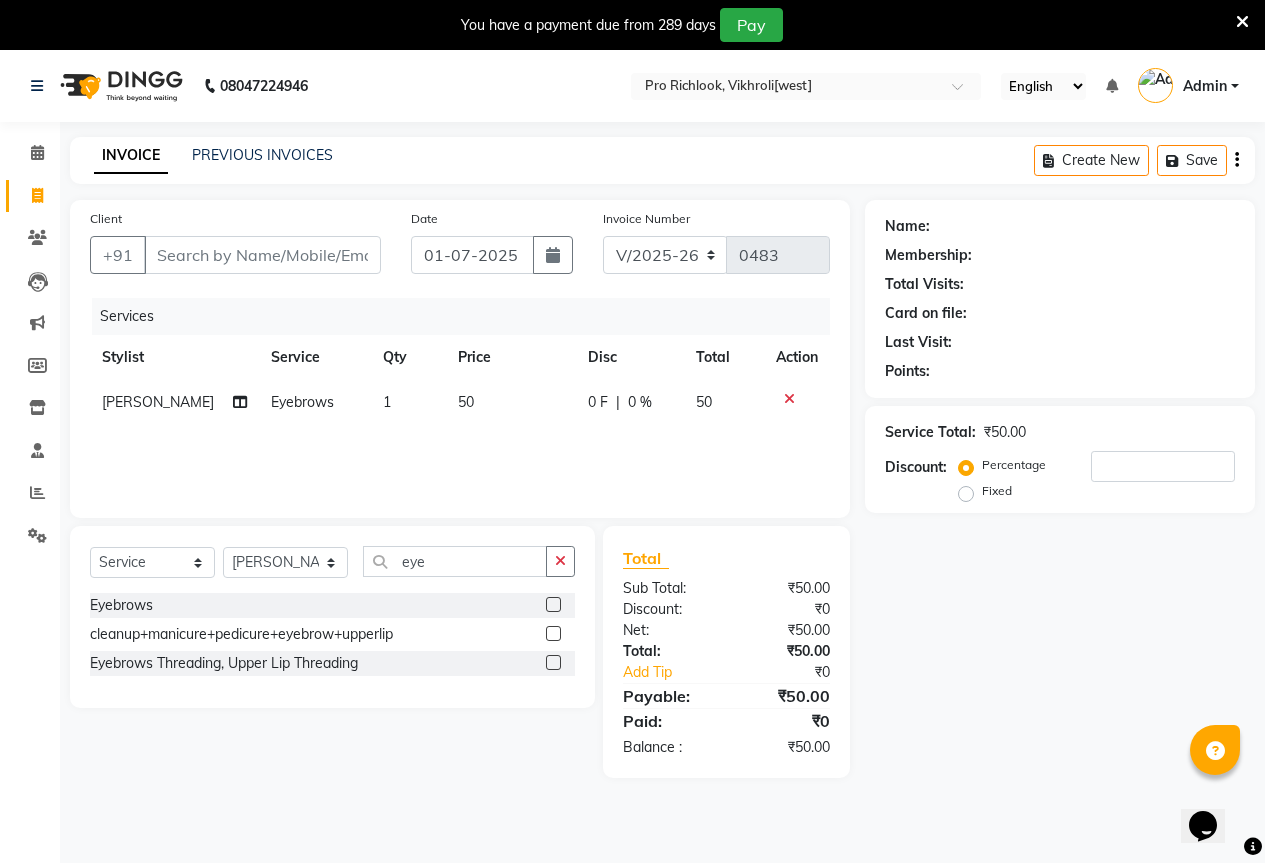 click 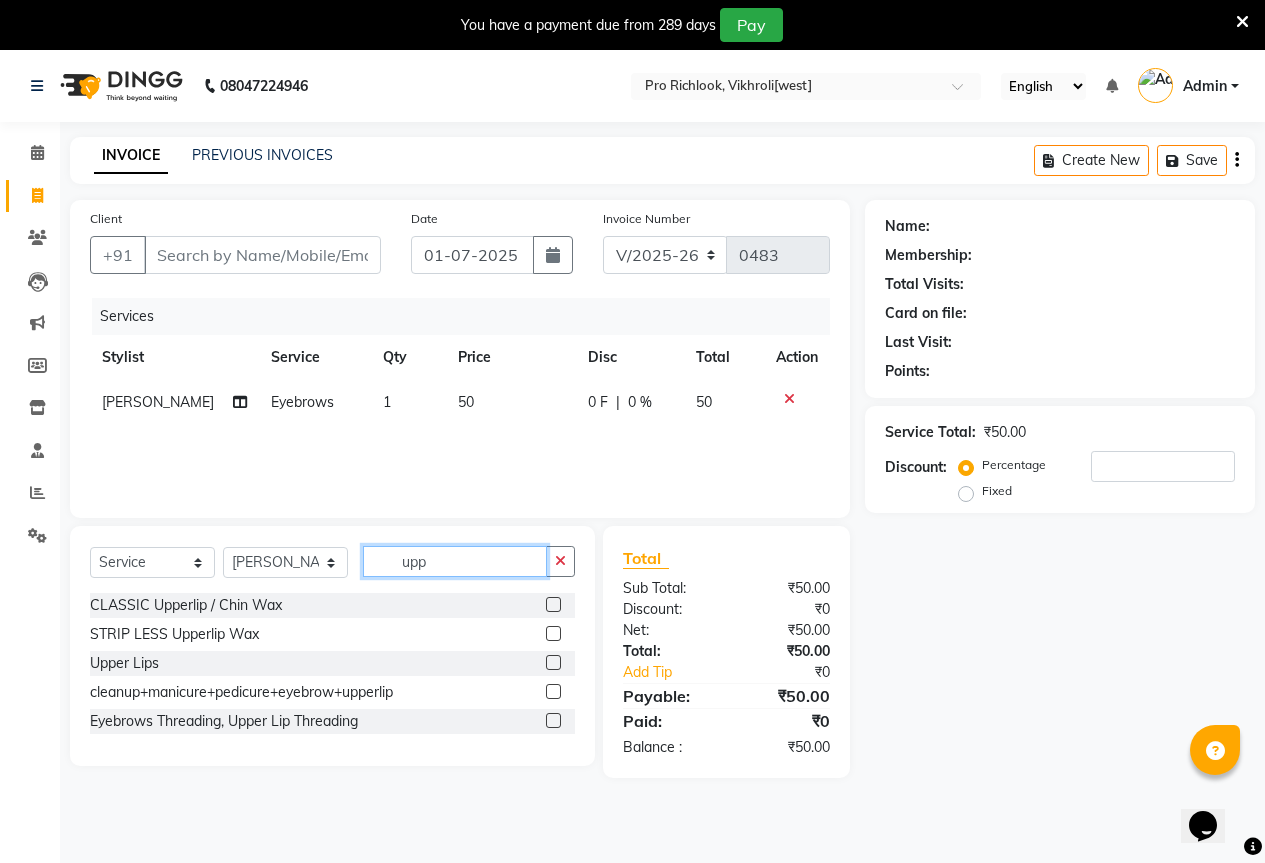 type on "upp" 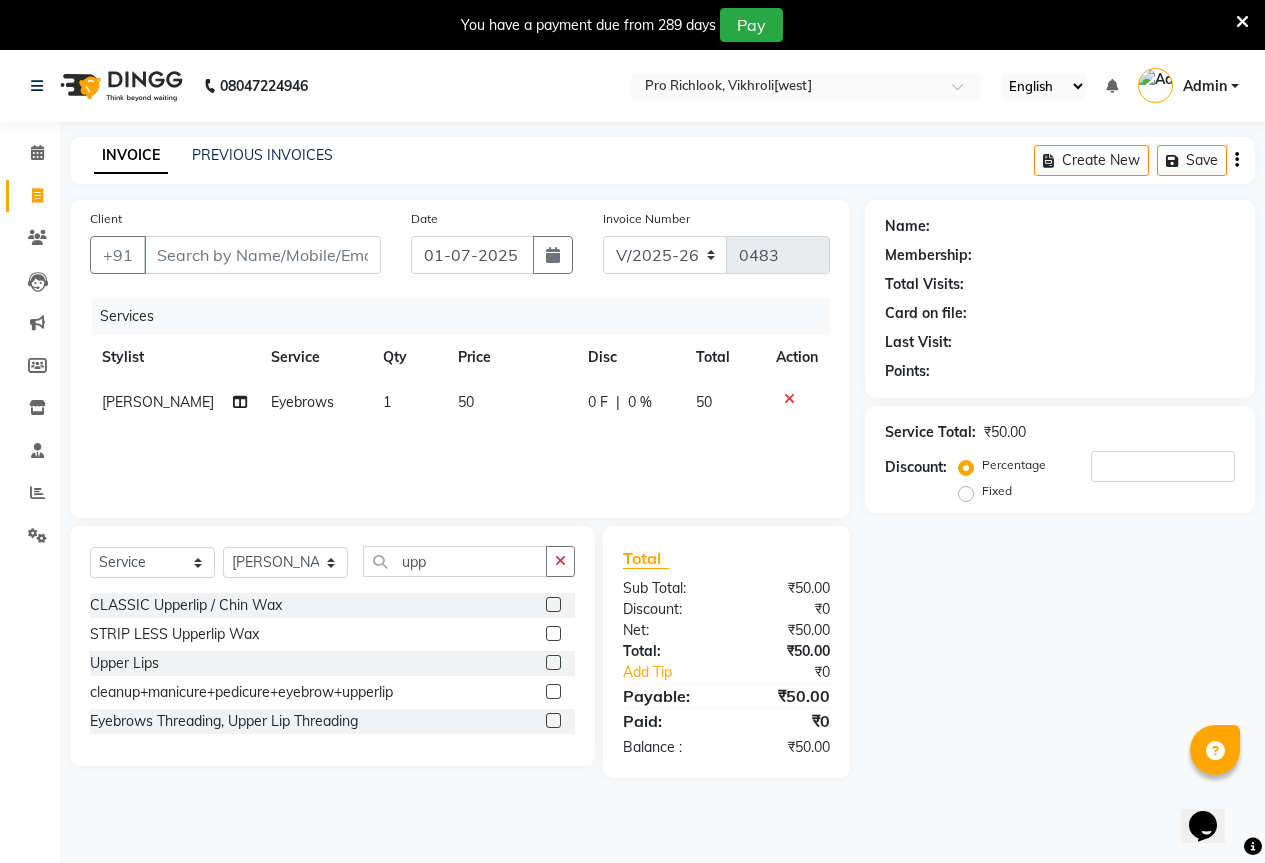 click 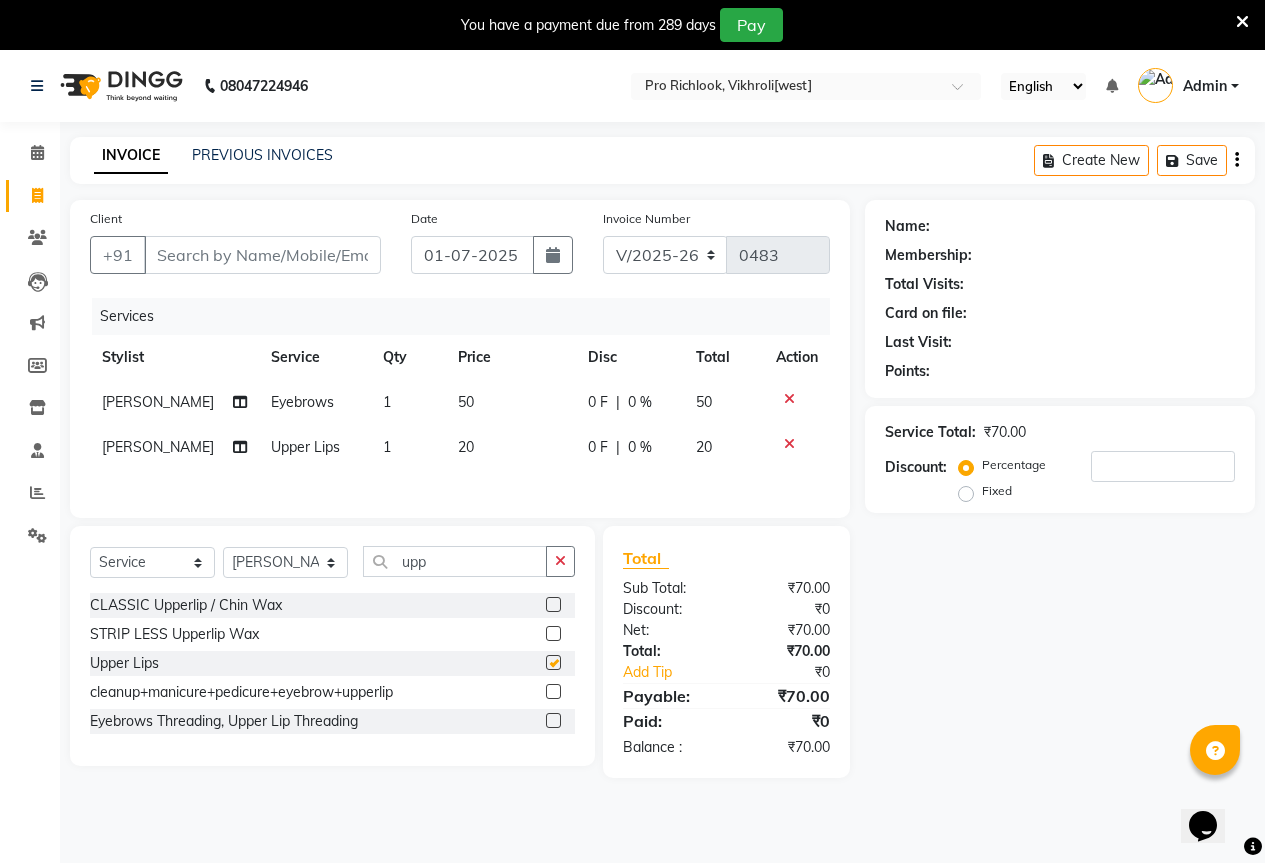 checkbox on "false" 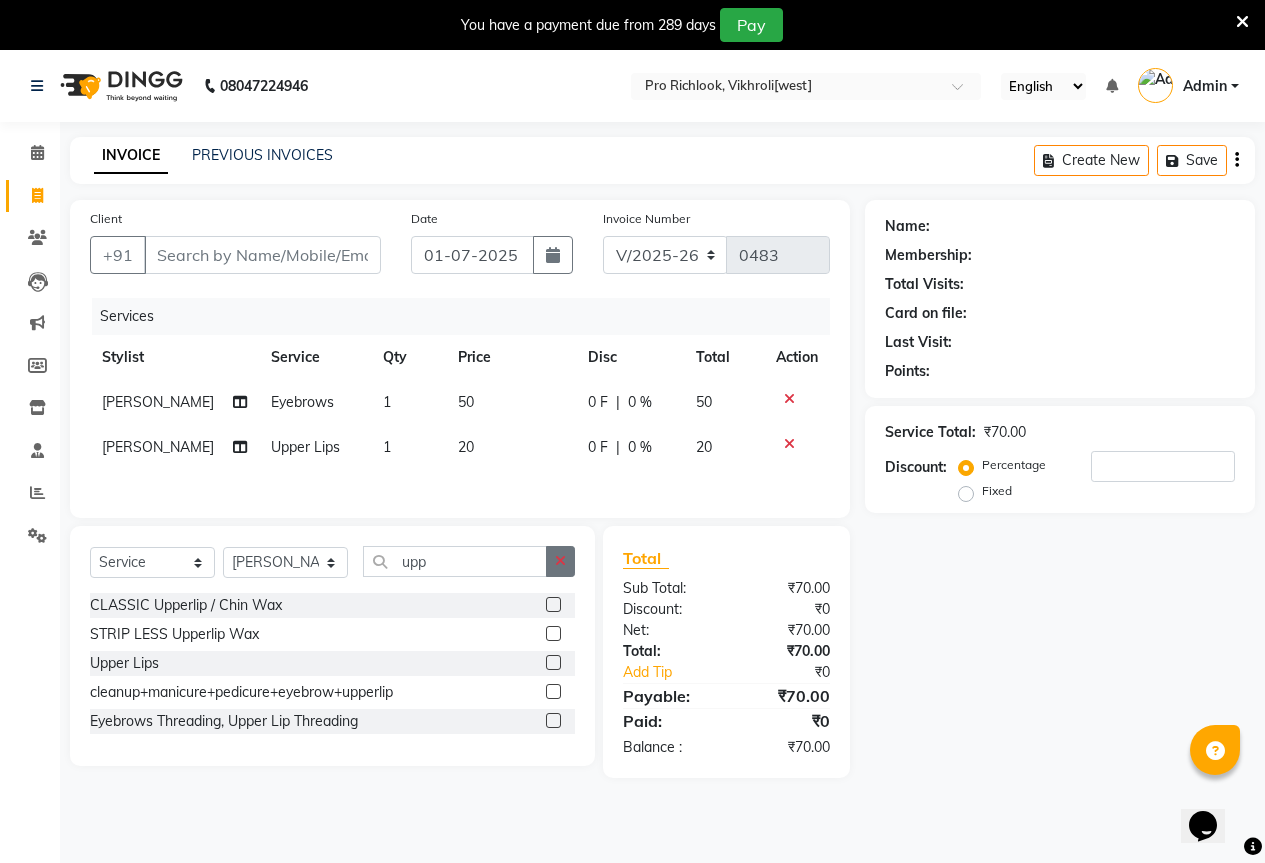 click 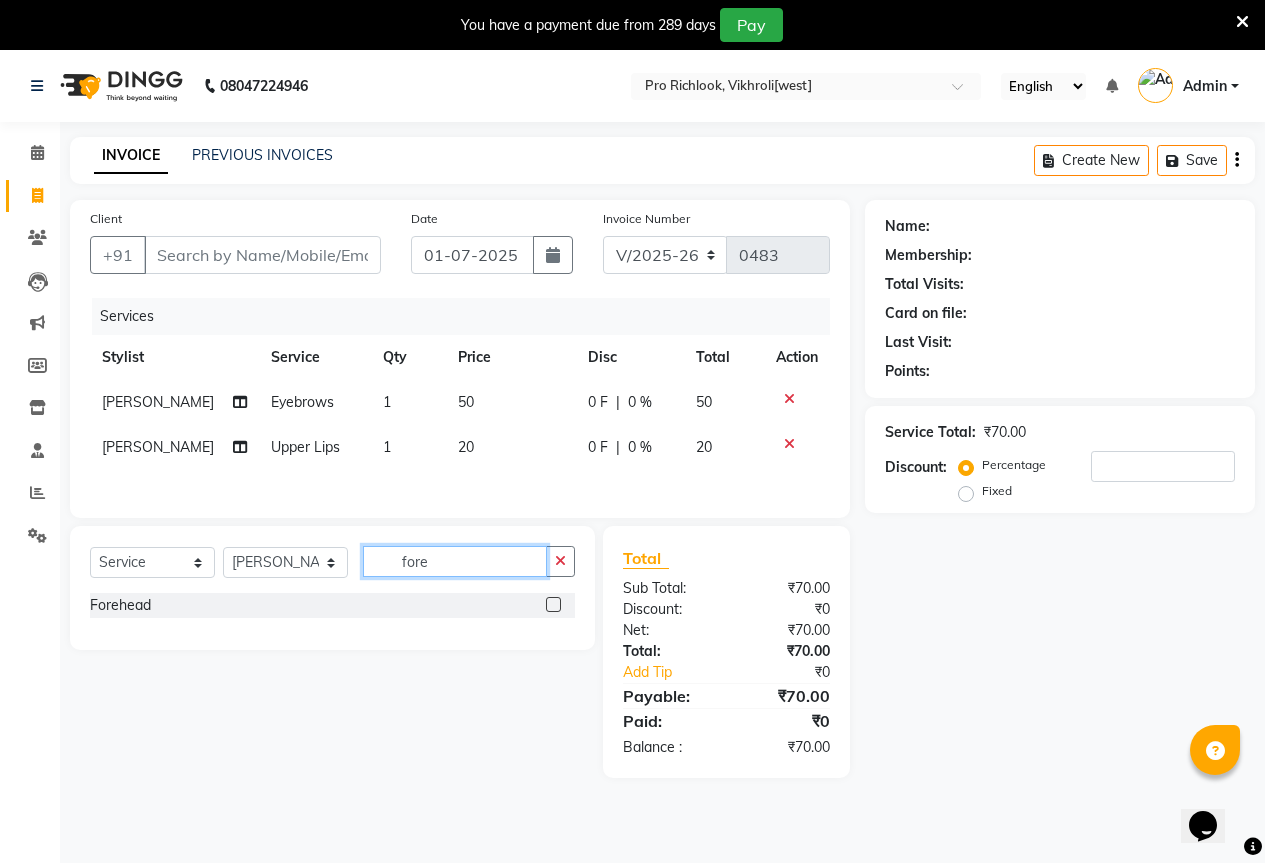 type on "fore" 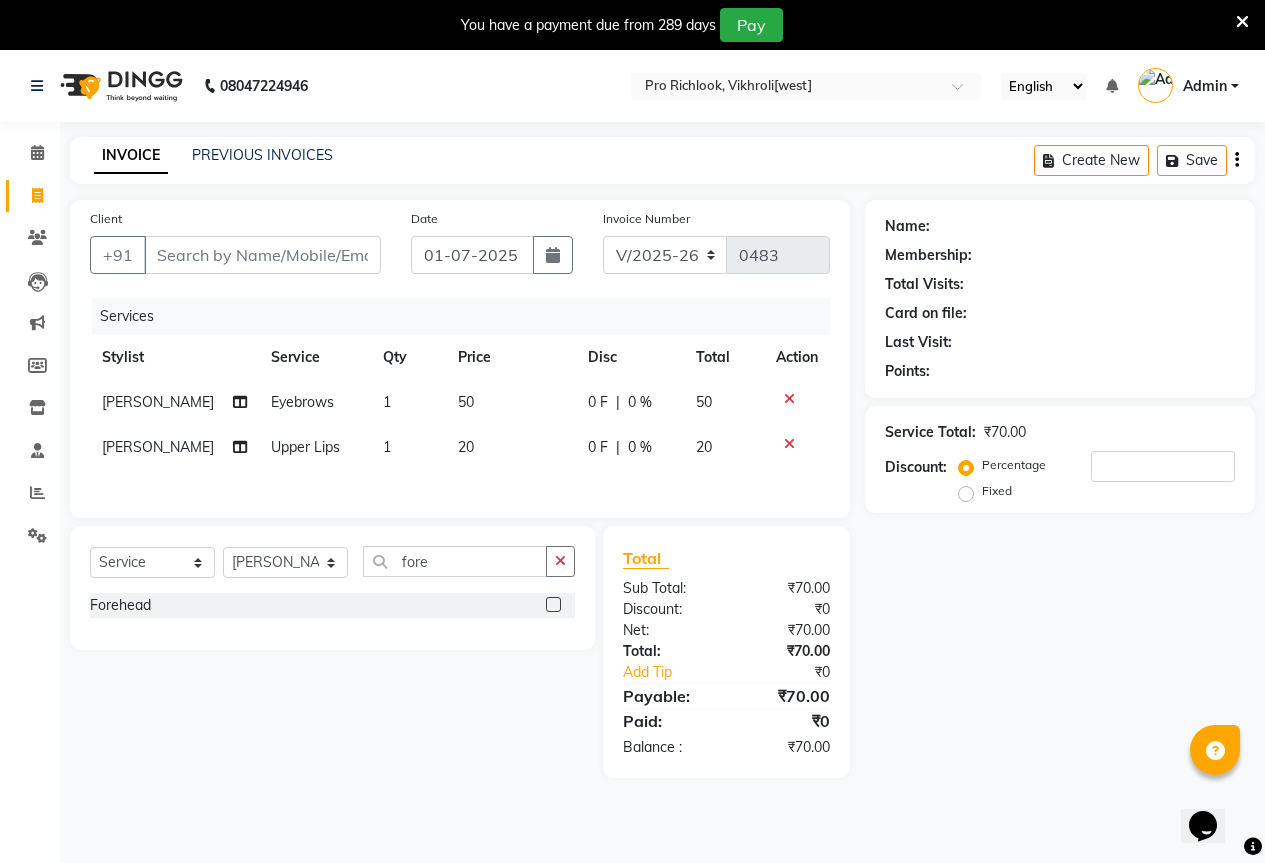 click 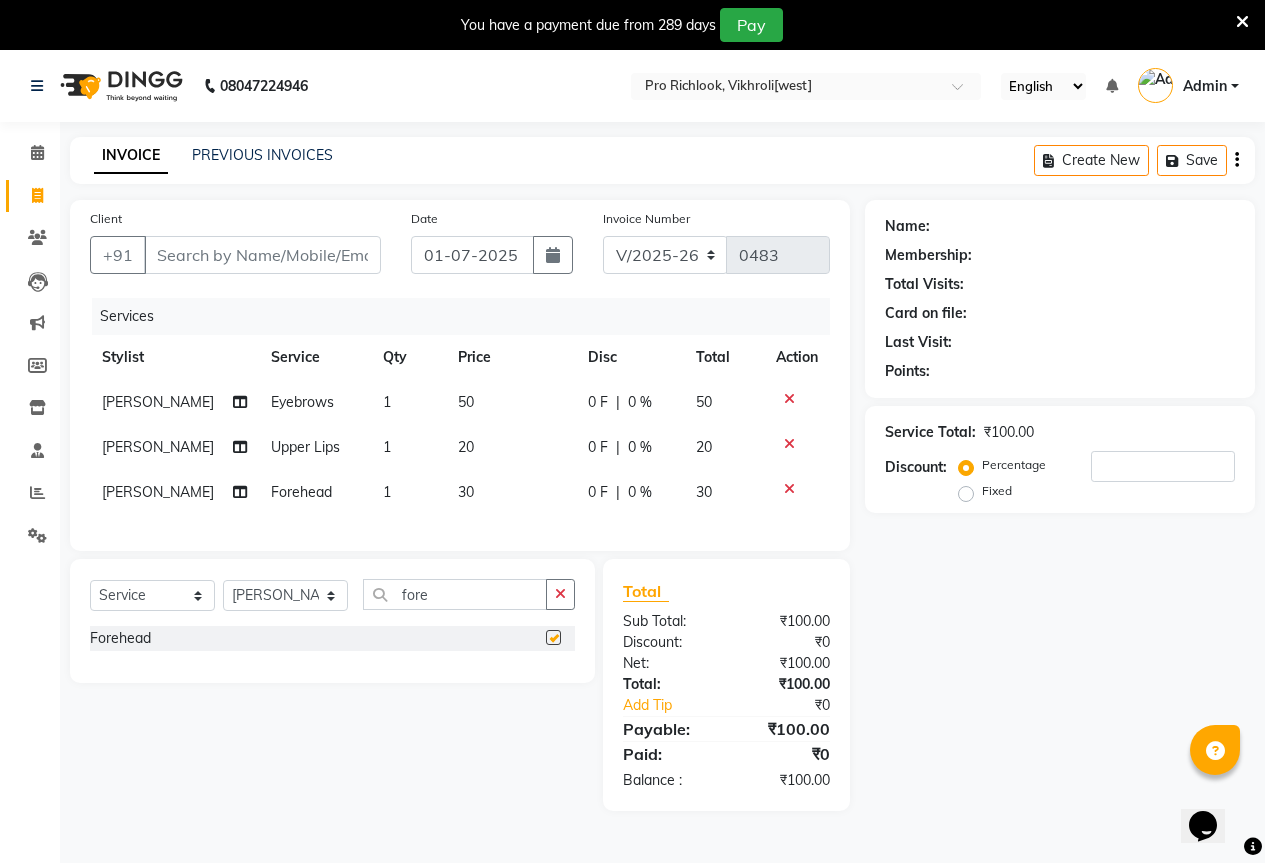 checkbox on "false" 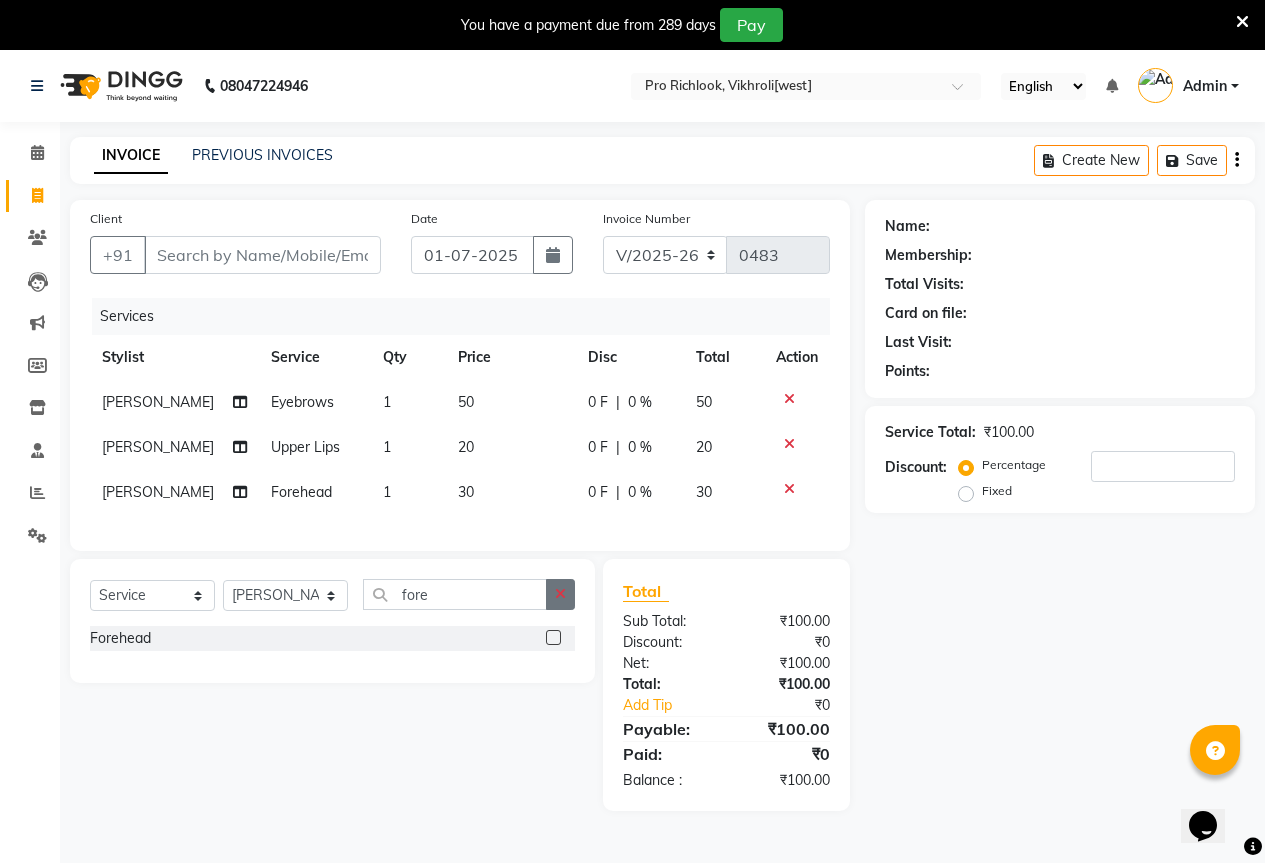 click 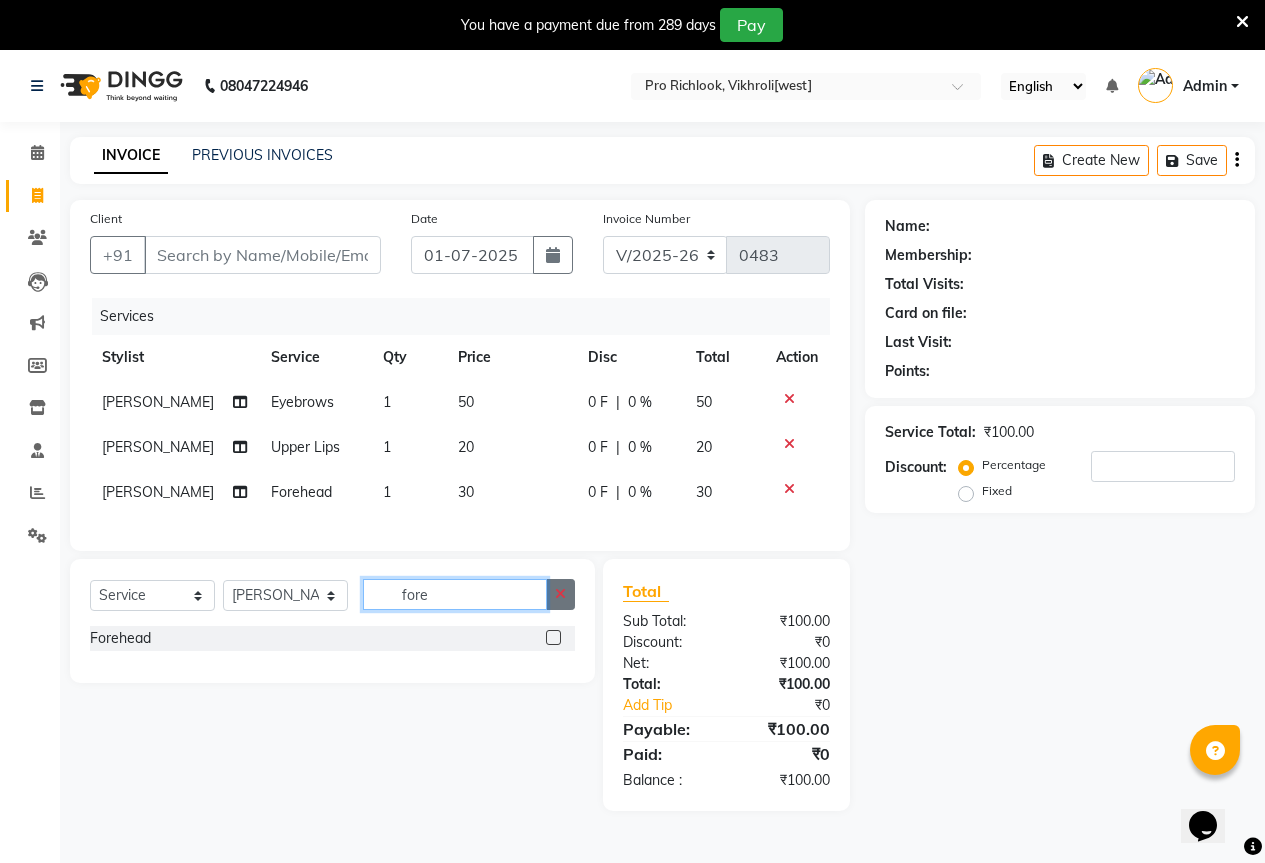 type 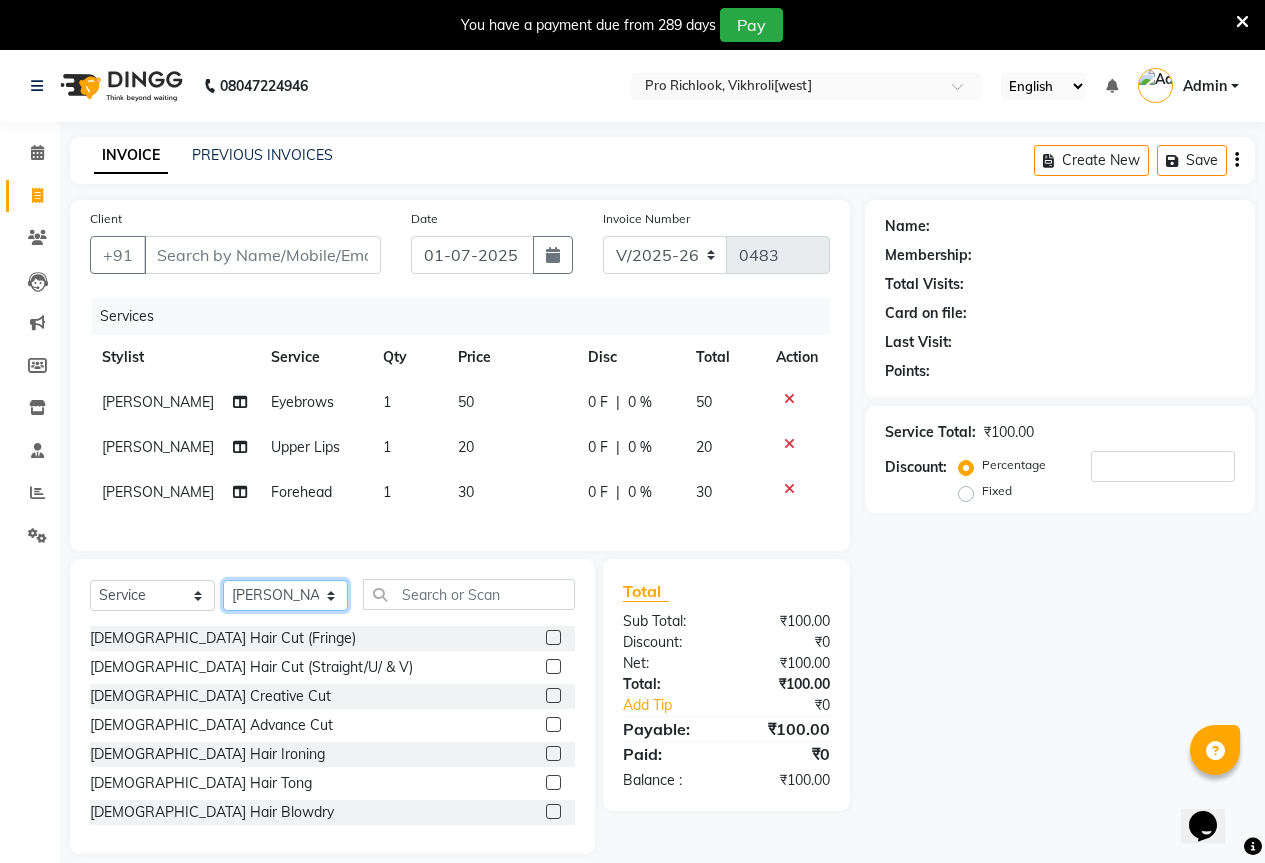 click on "Select Stylist [PERSON_NAME] Akash [PERSON_NAME] Mam [PERSON_NAME] [PERSON_NAME]" 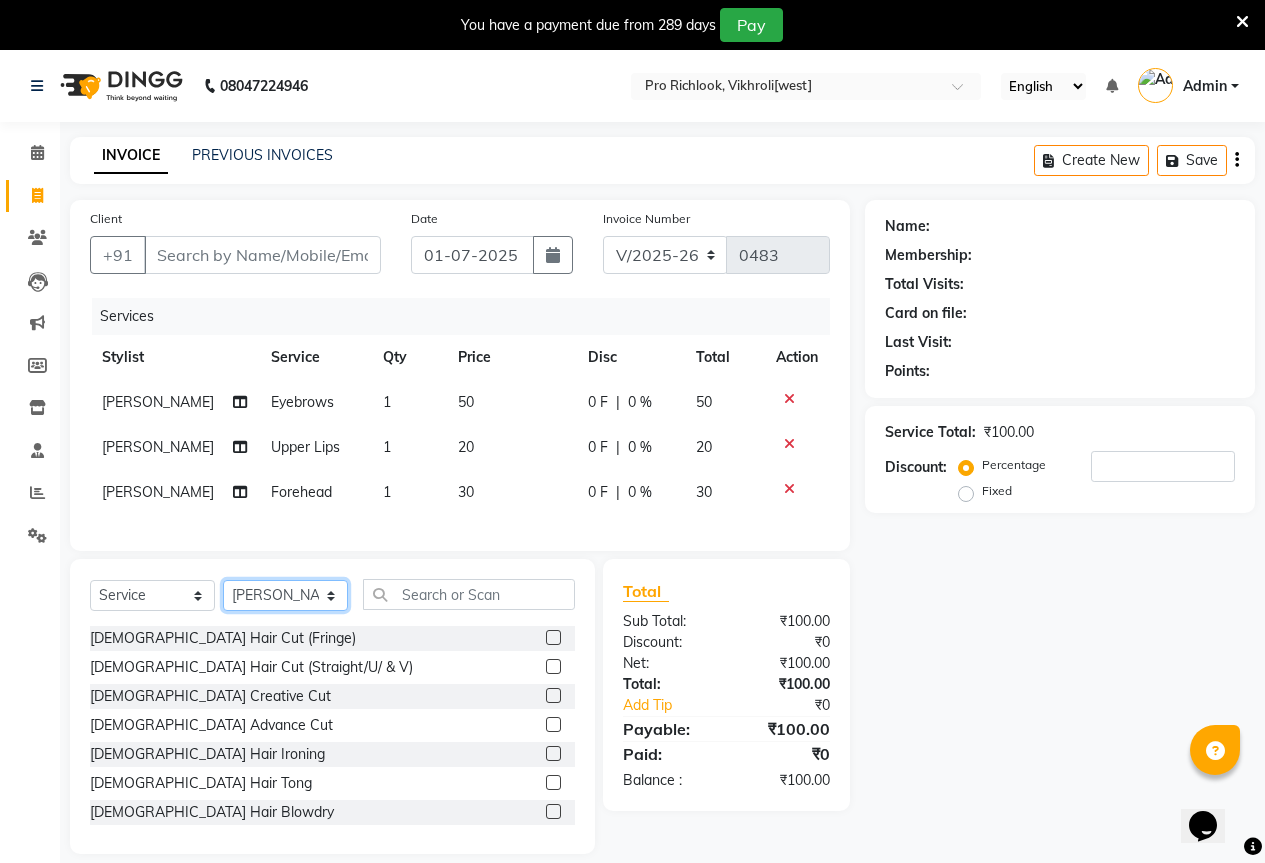 select on "52051" 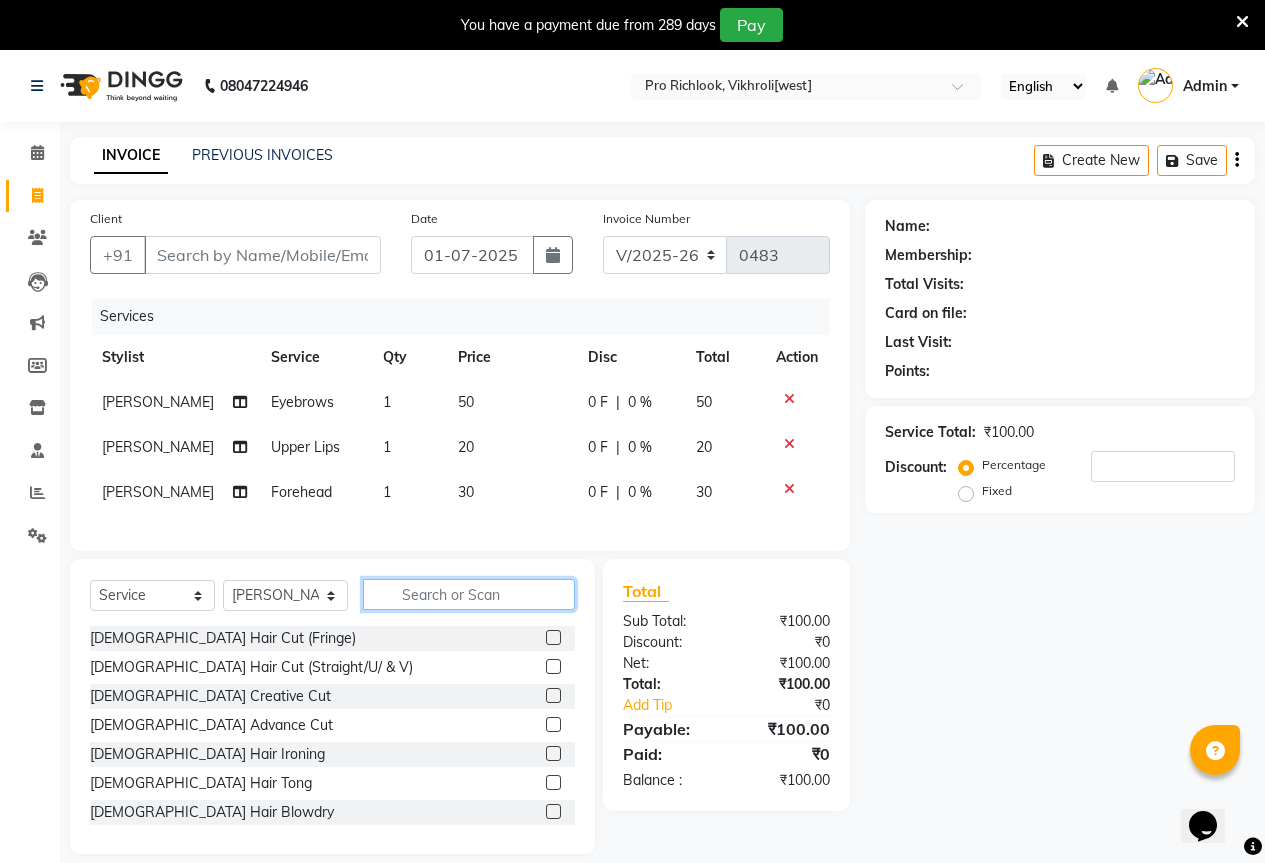 click 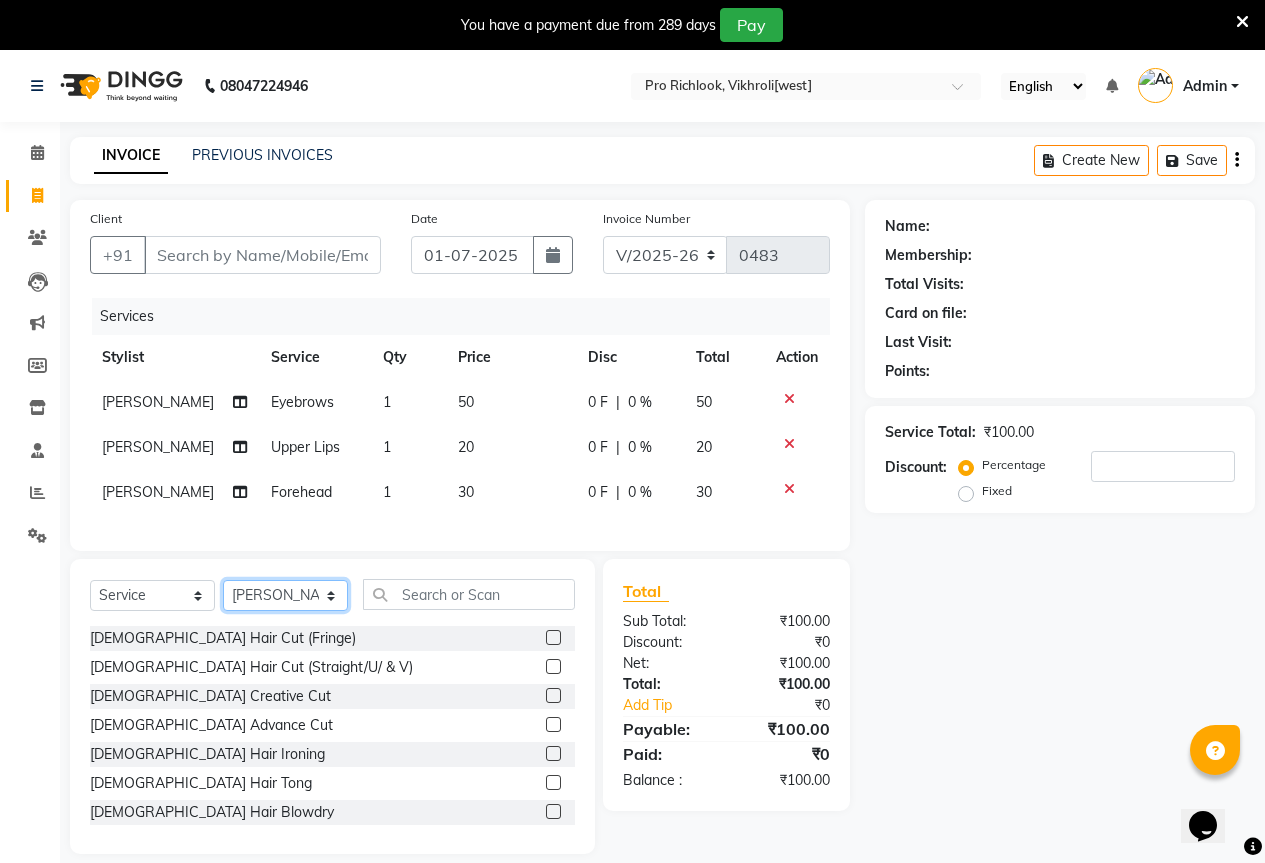 click on "Select Stylist [PERSON_NAME] Akash [PERSON_NAME] Mam [PERSON_NAME] [PERSON_NAME]" 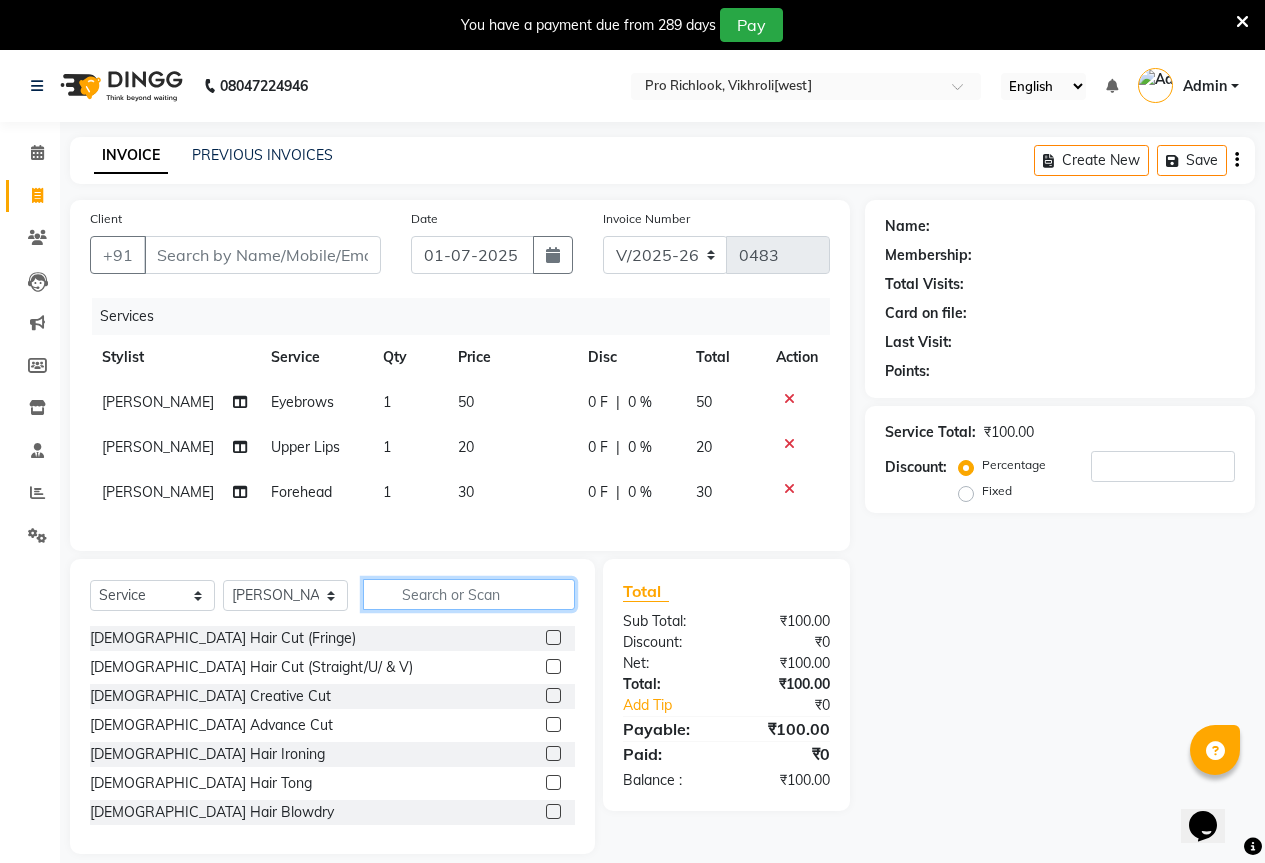 click 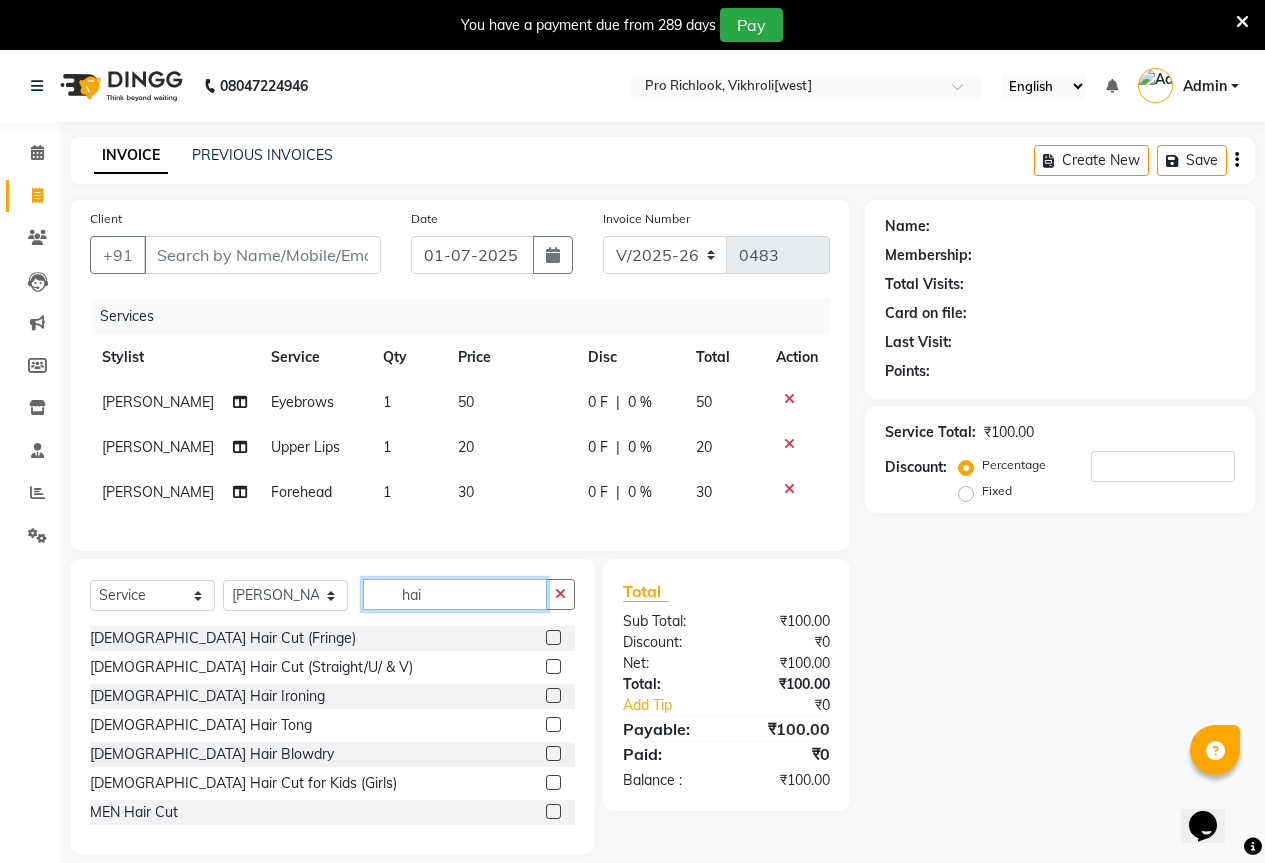 type on "hai" 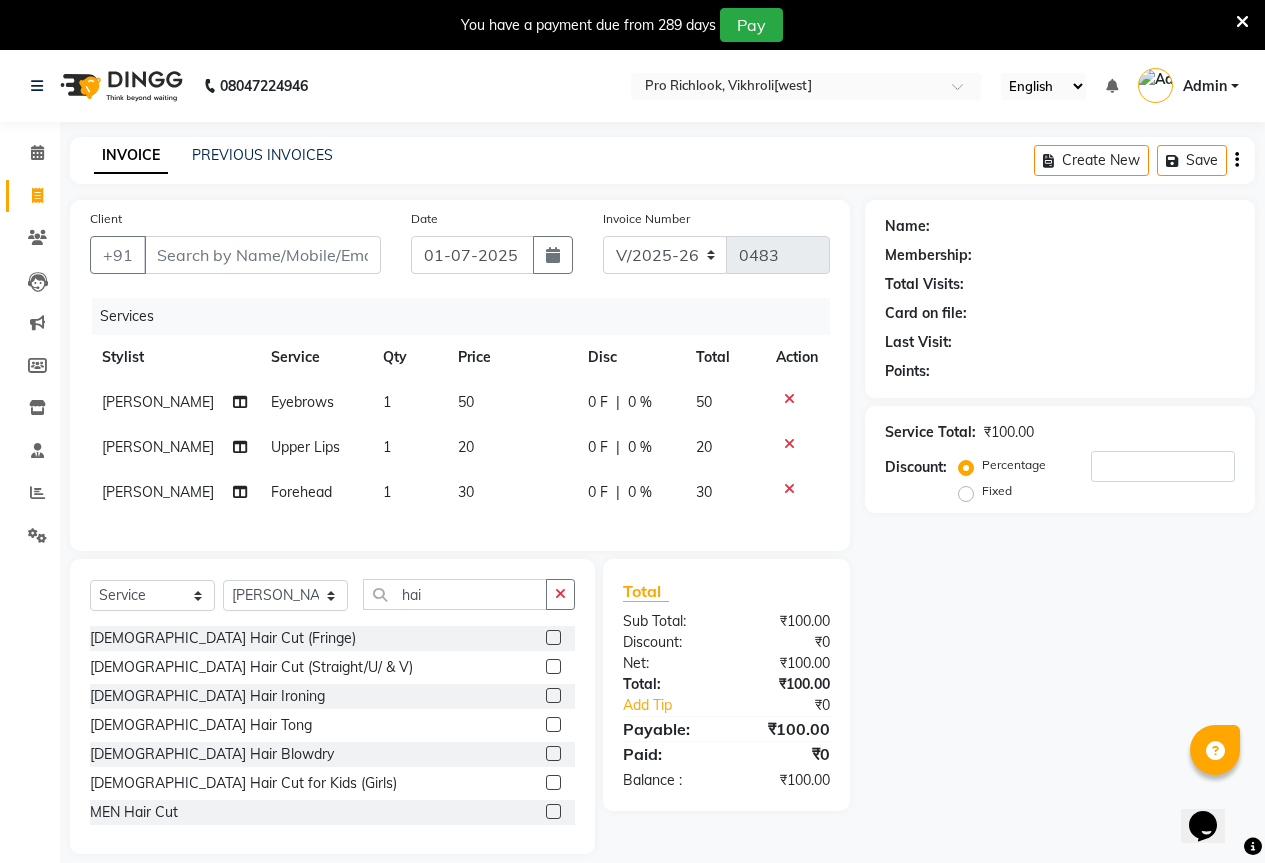 click 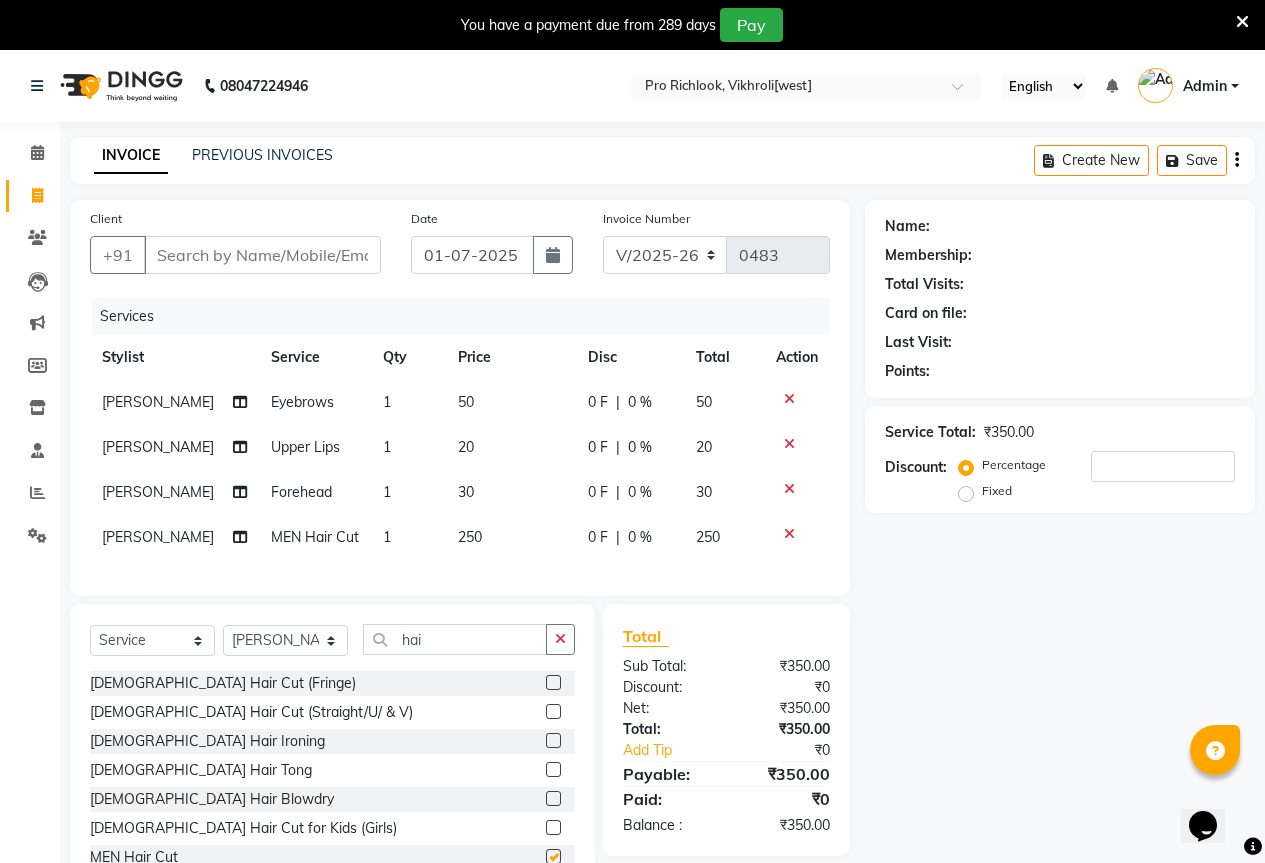 checkbox on "false" 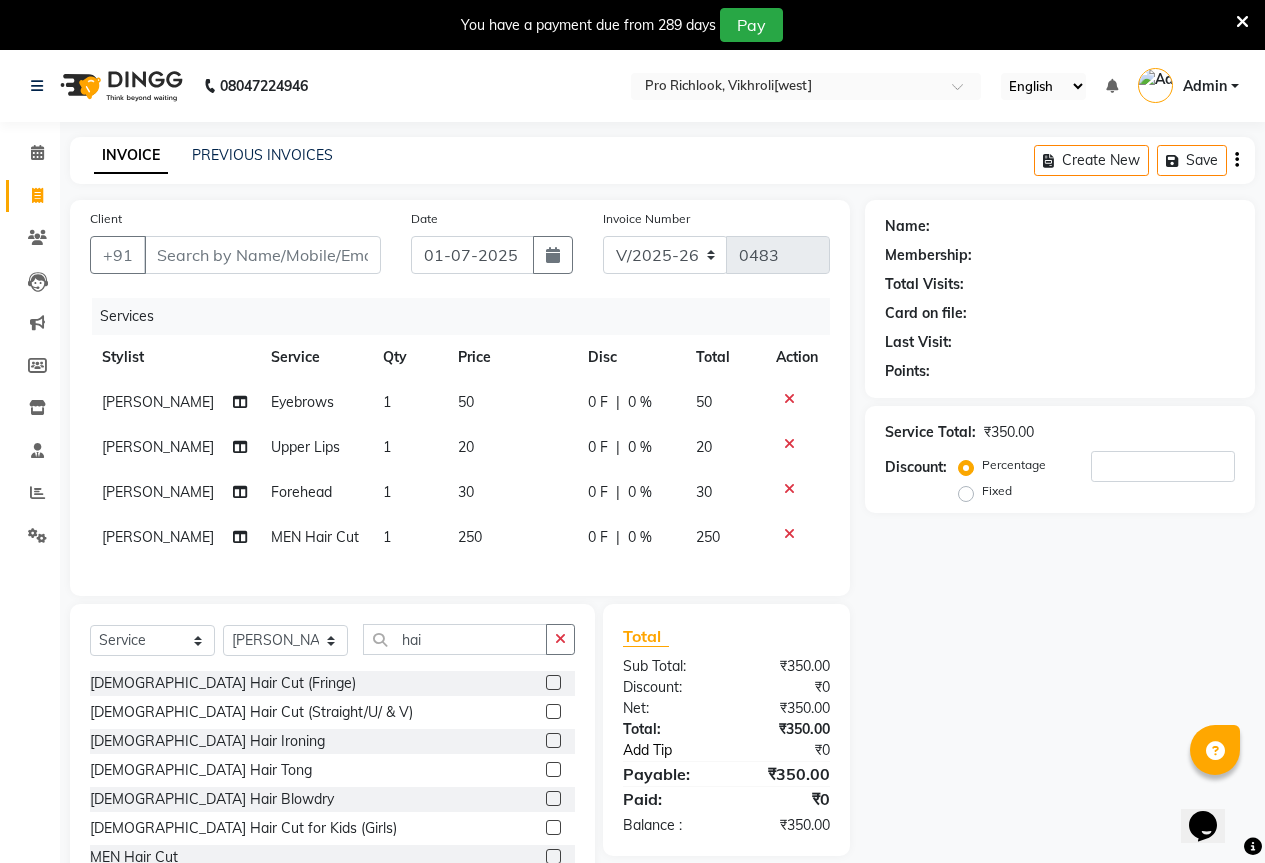 scroll, scrollTop: 81, scrollLeft: 0, axis: vertical 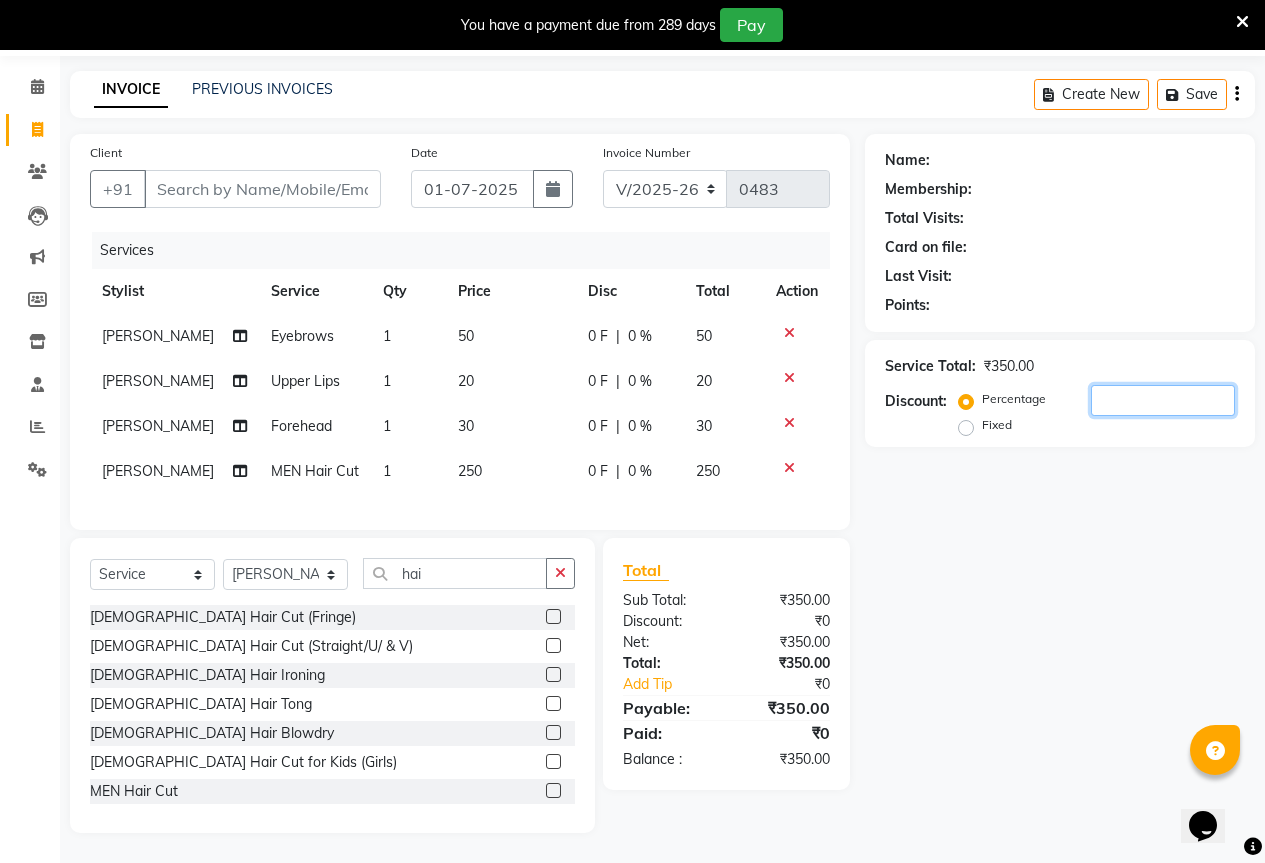 click 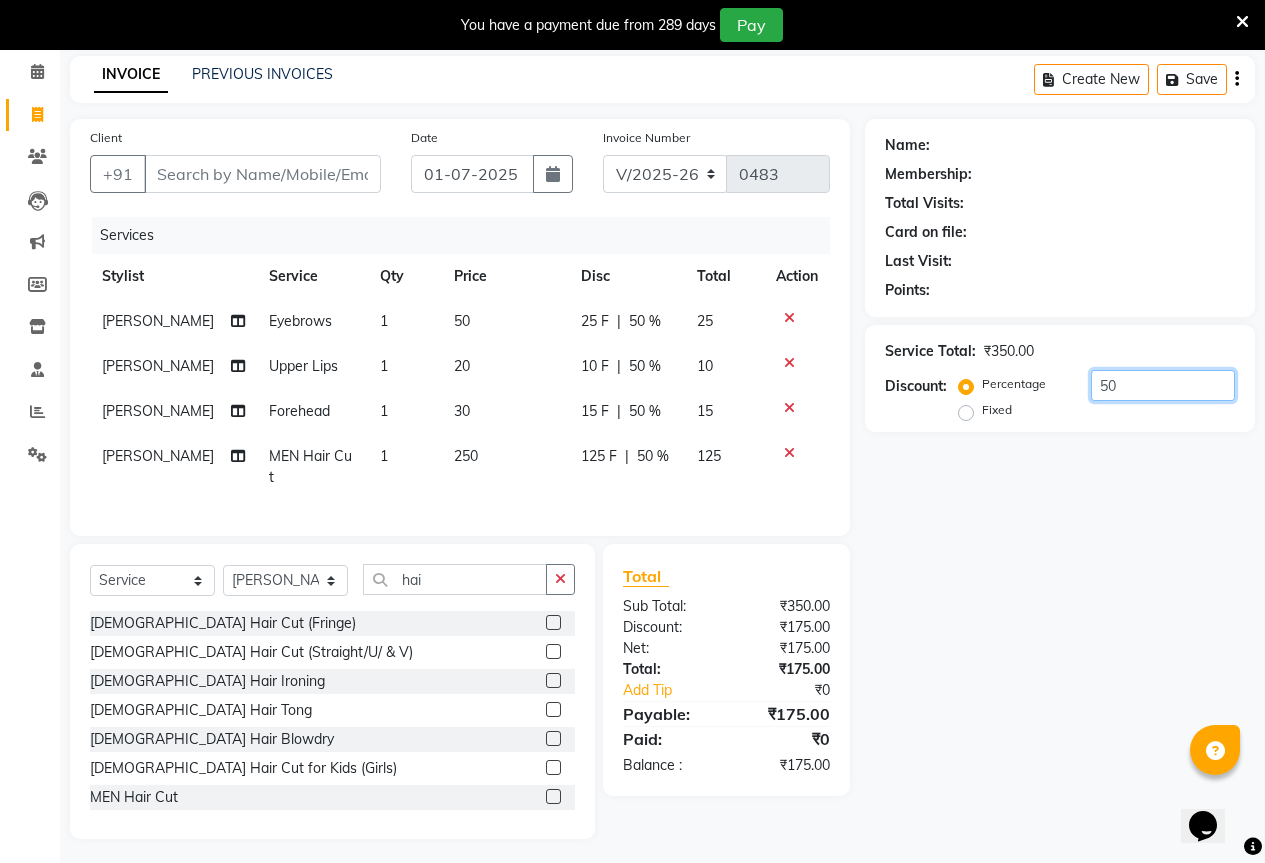 type on "5" 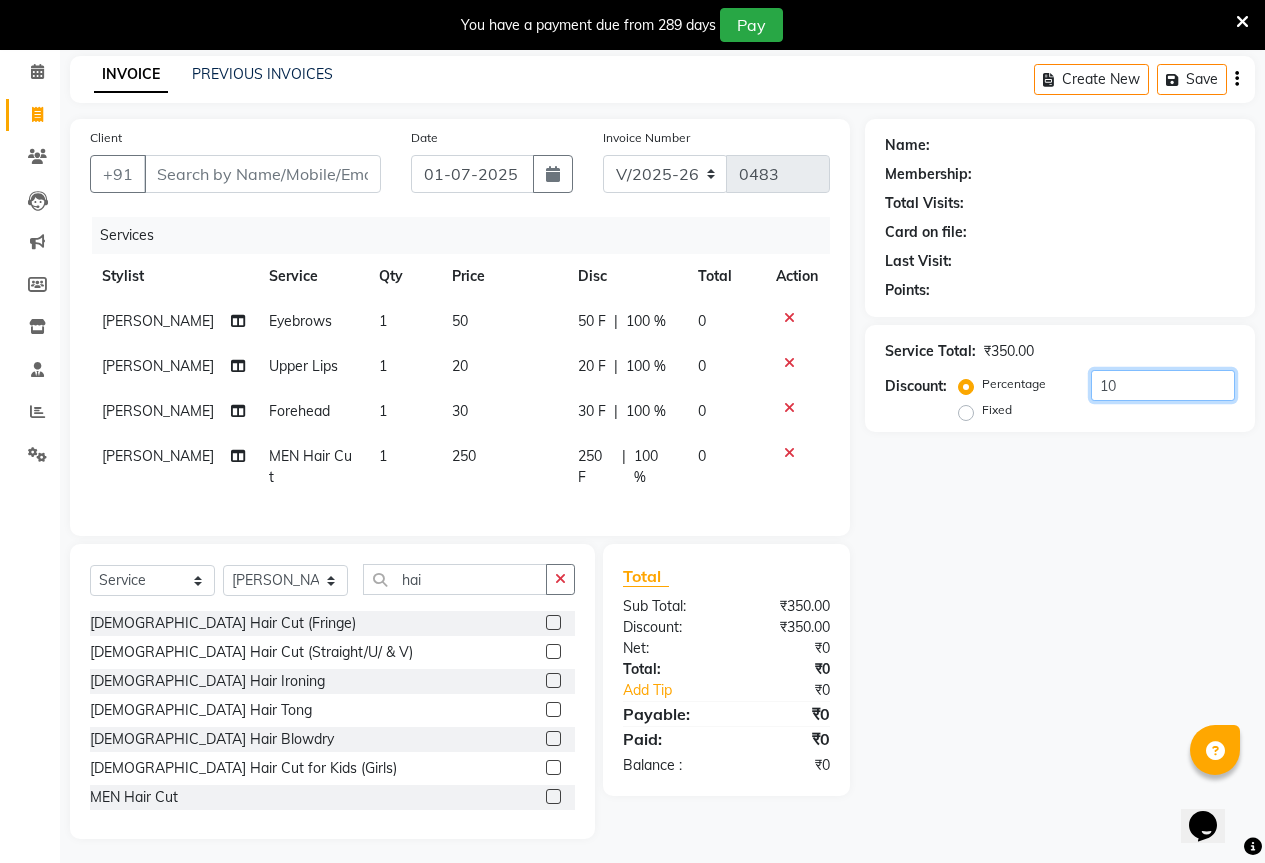 type on "1" 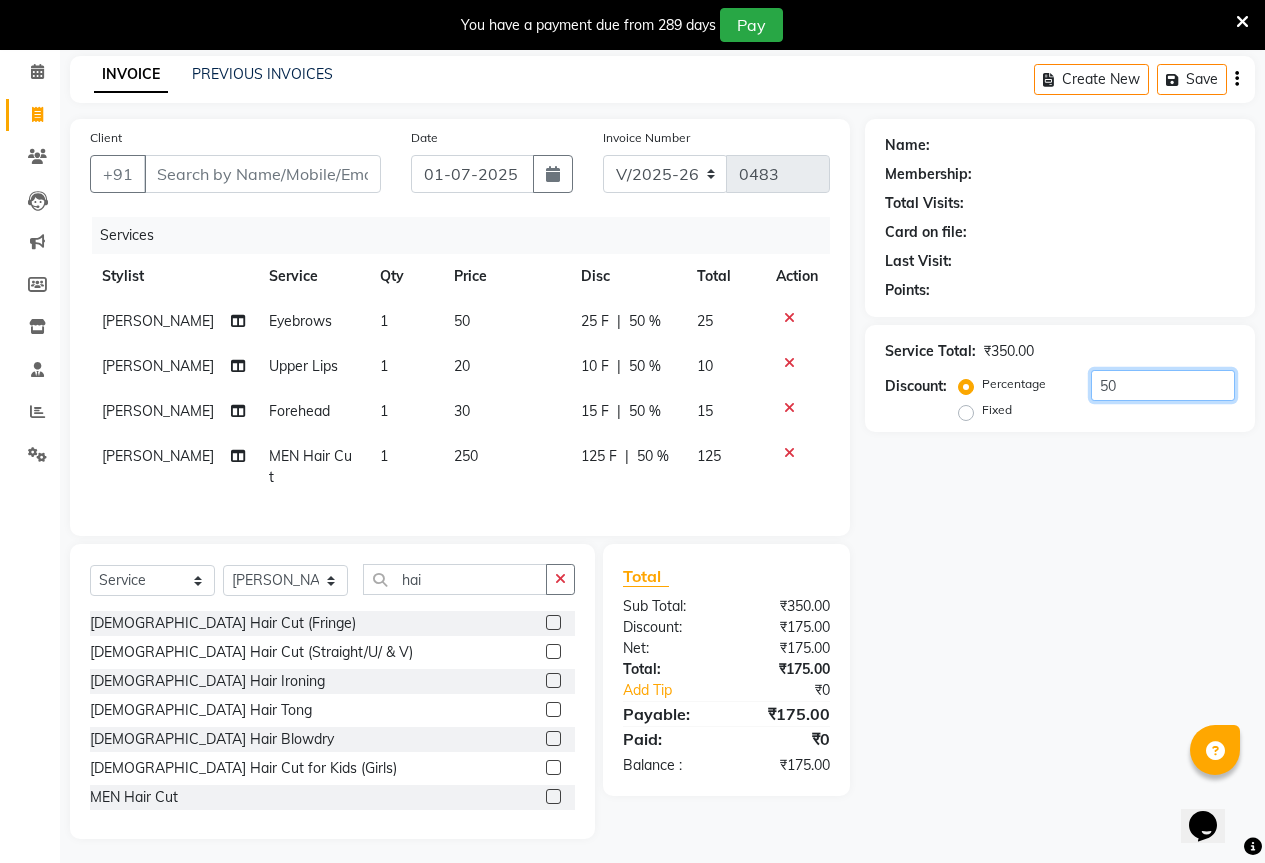 type on "5" 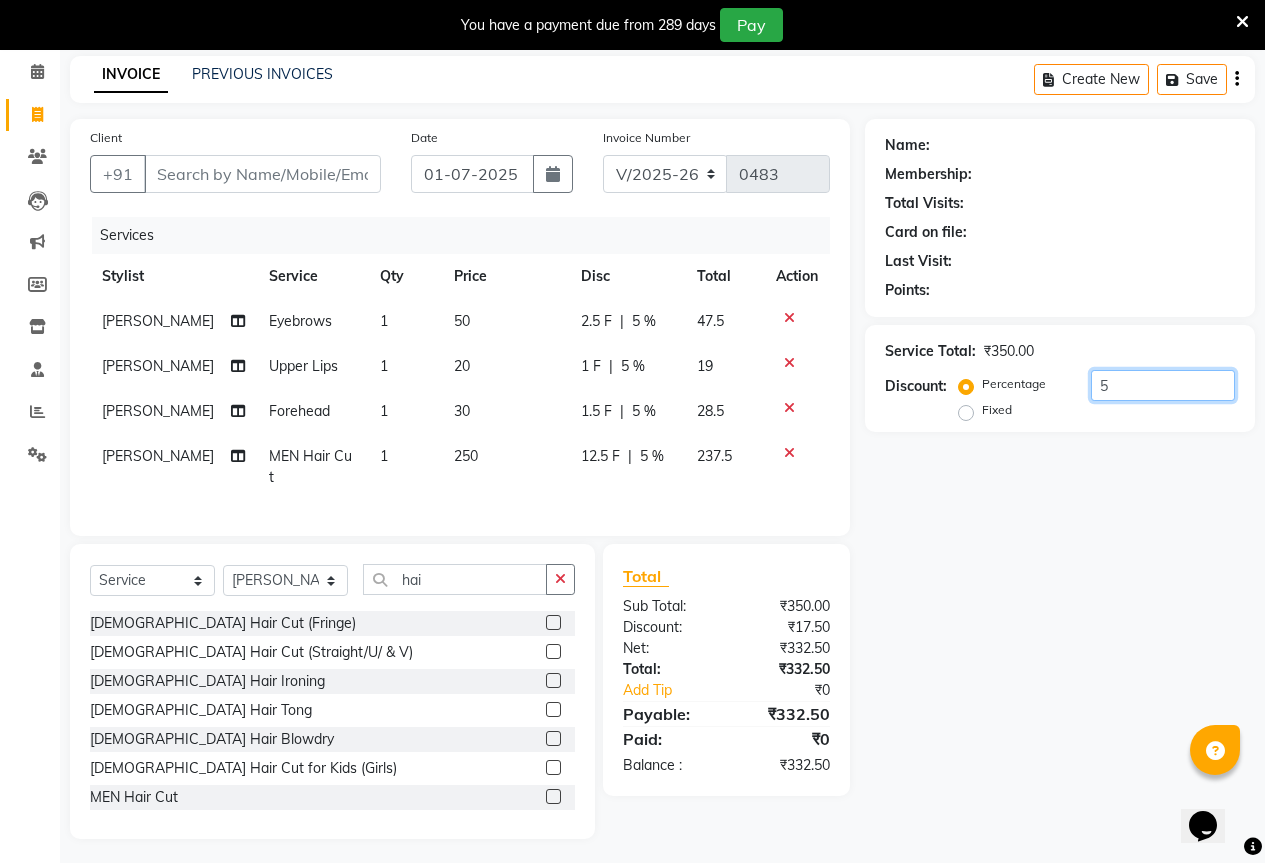 type 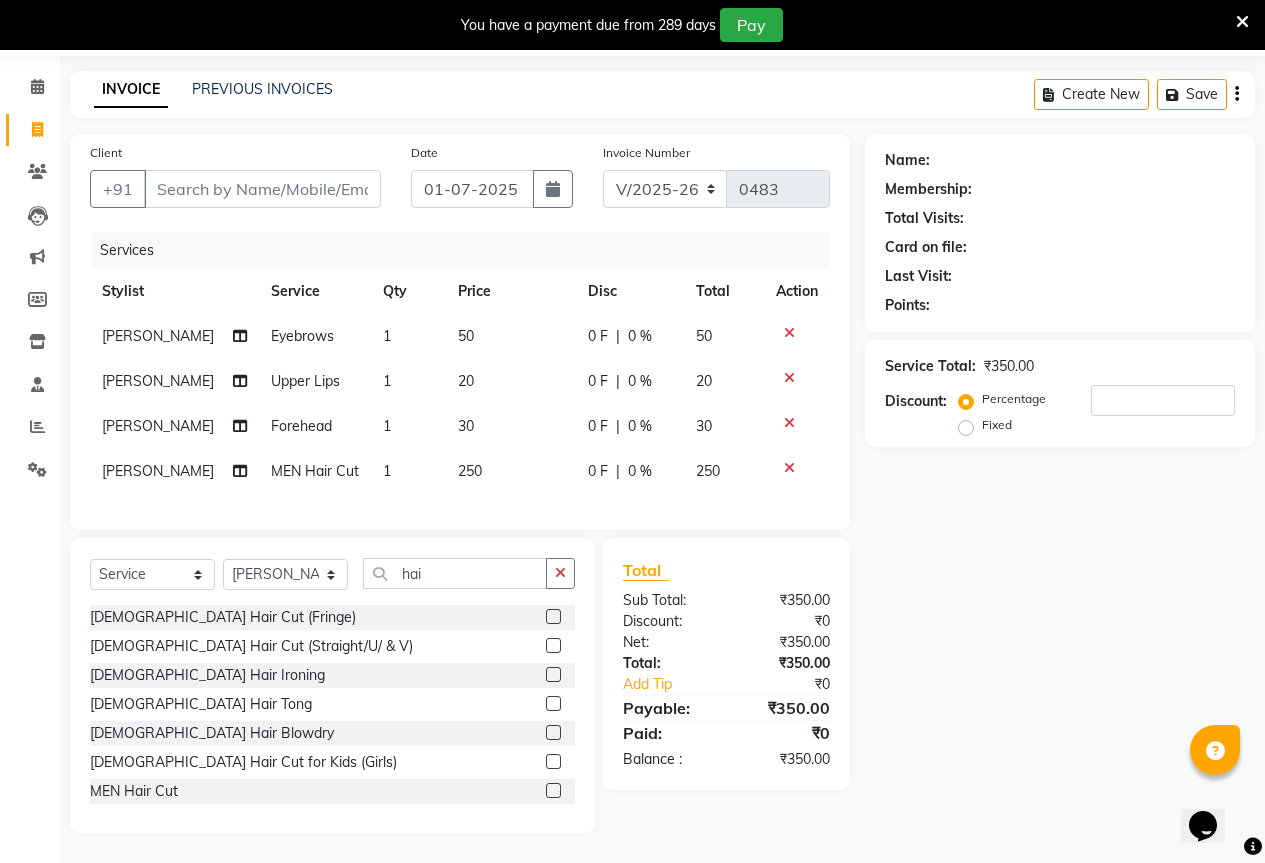click on "Fixed" 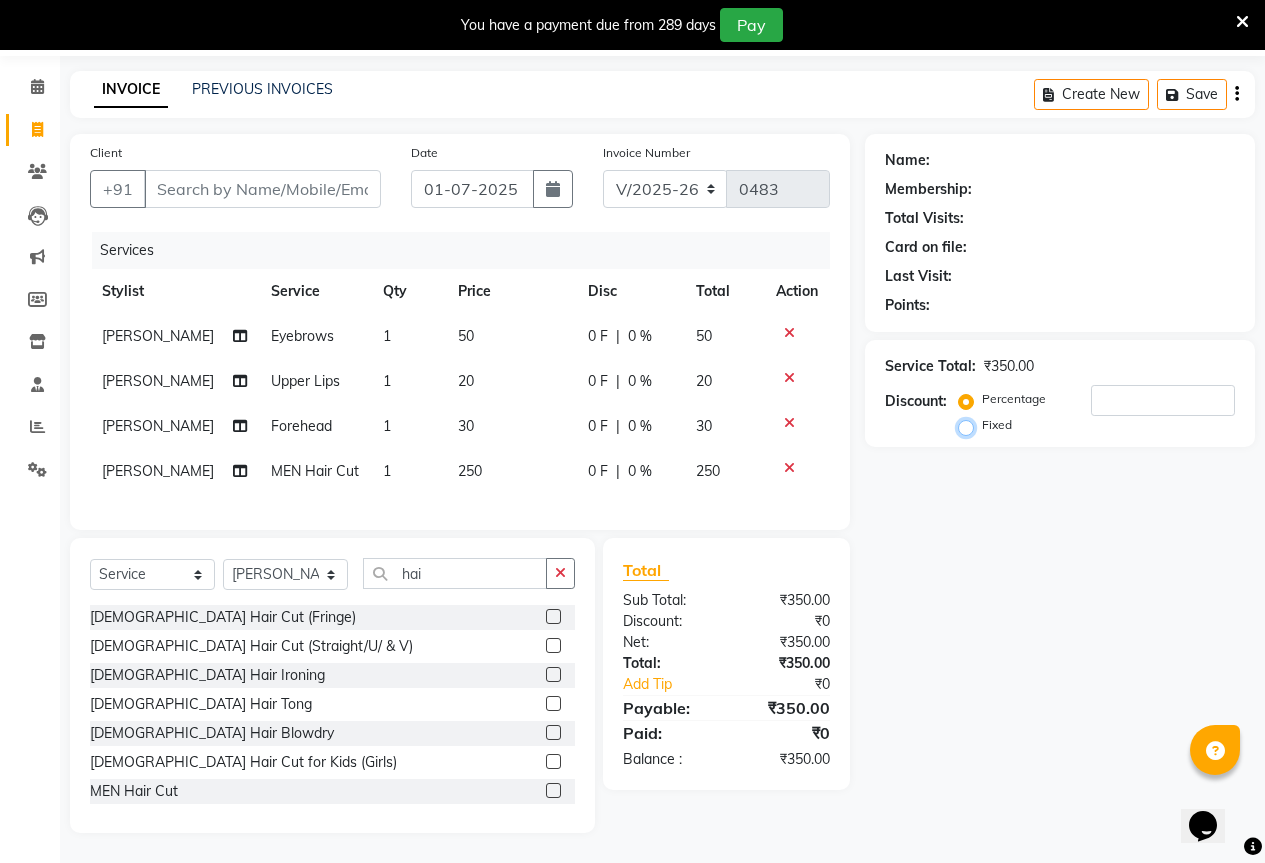 click on "Fixed" at bounding box center (970, 425) 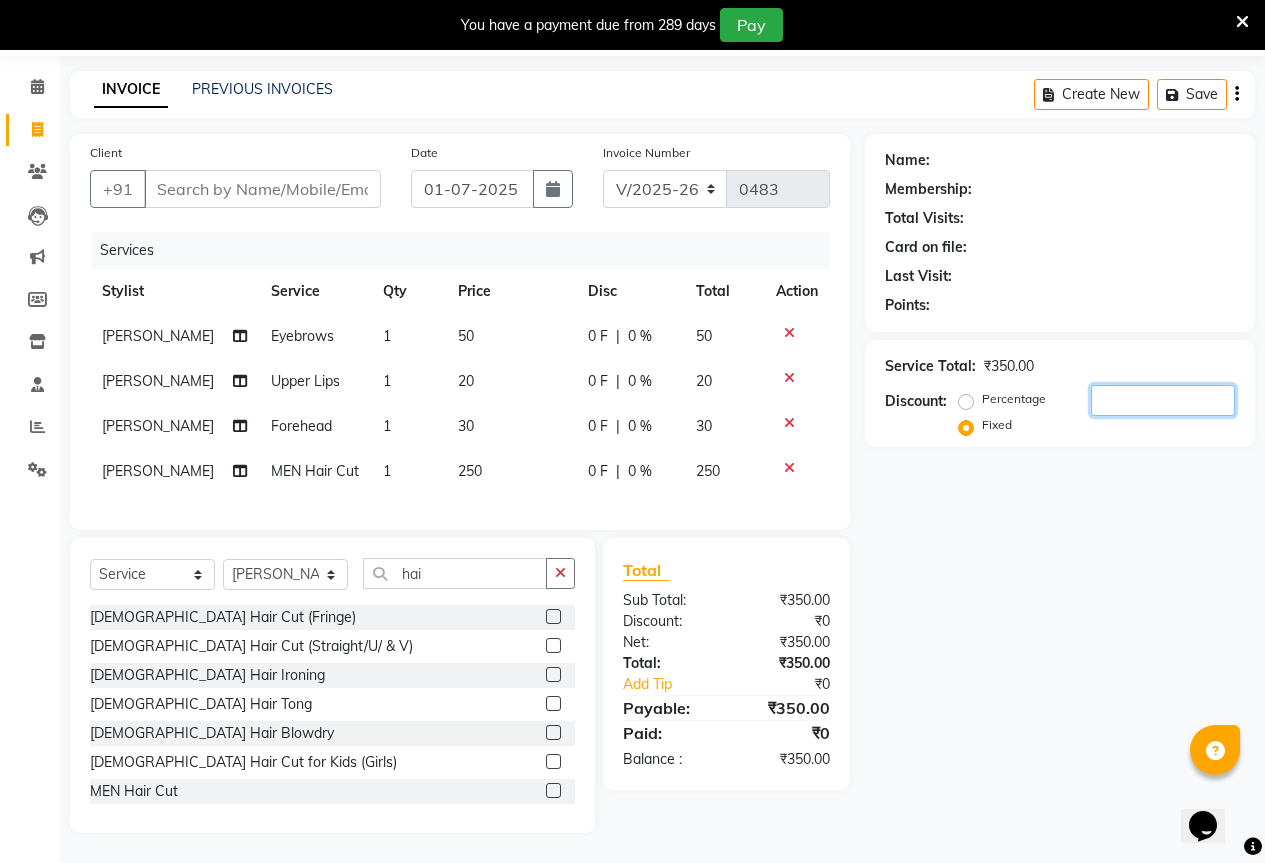 click 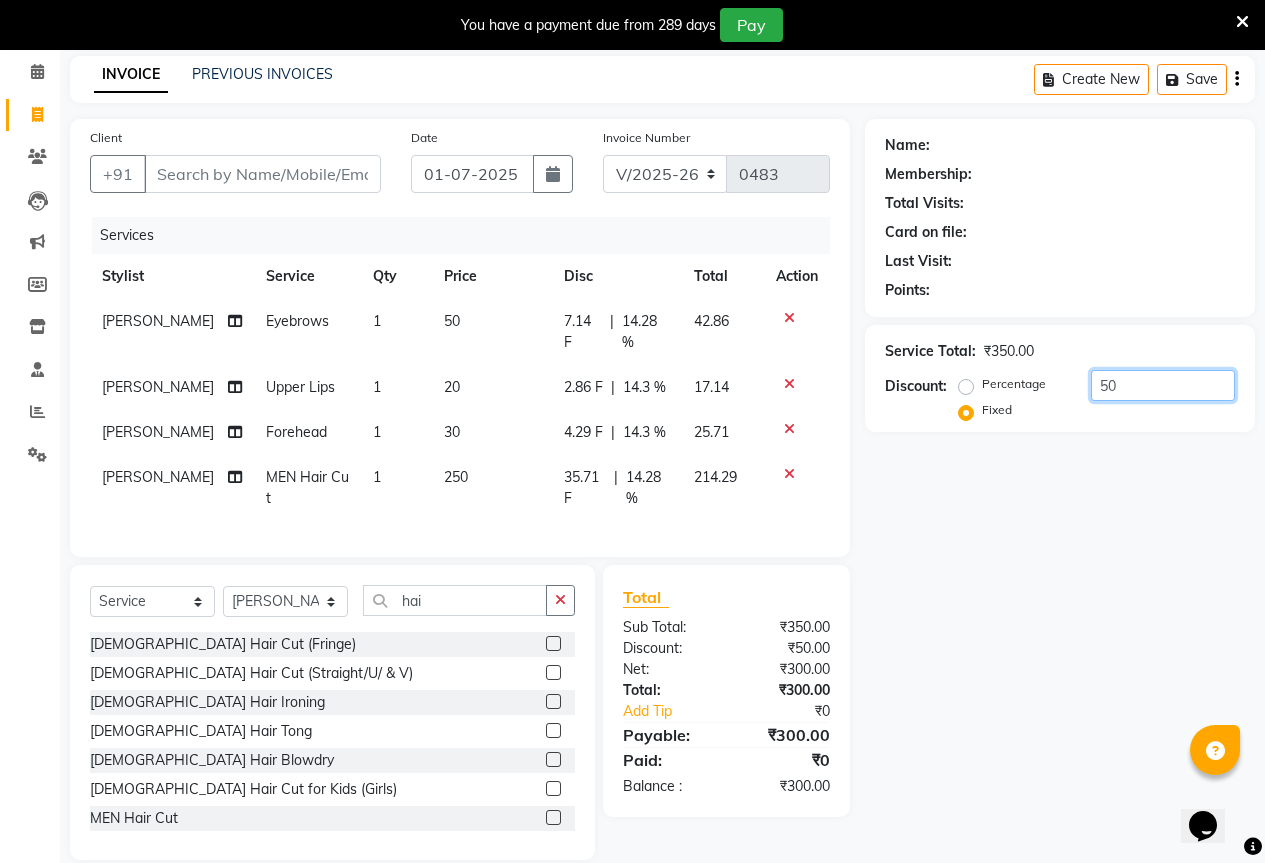 type on "5" 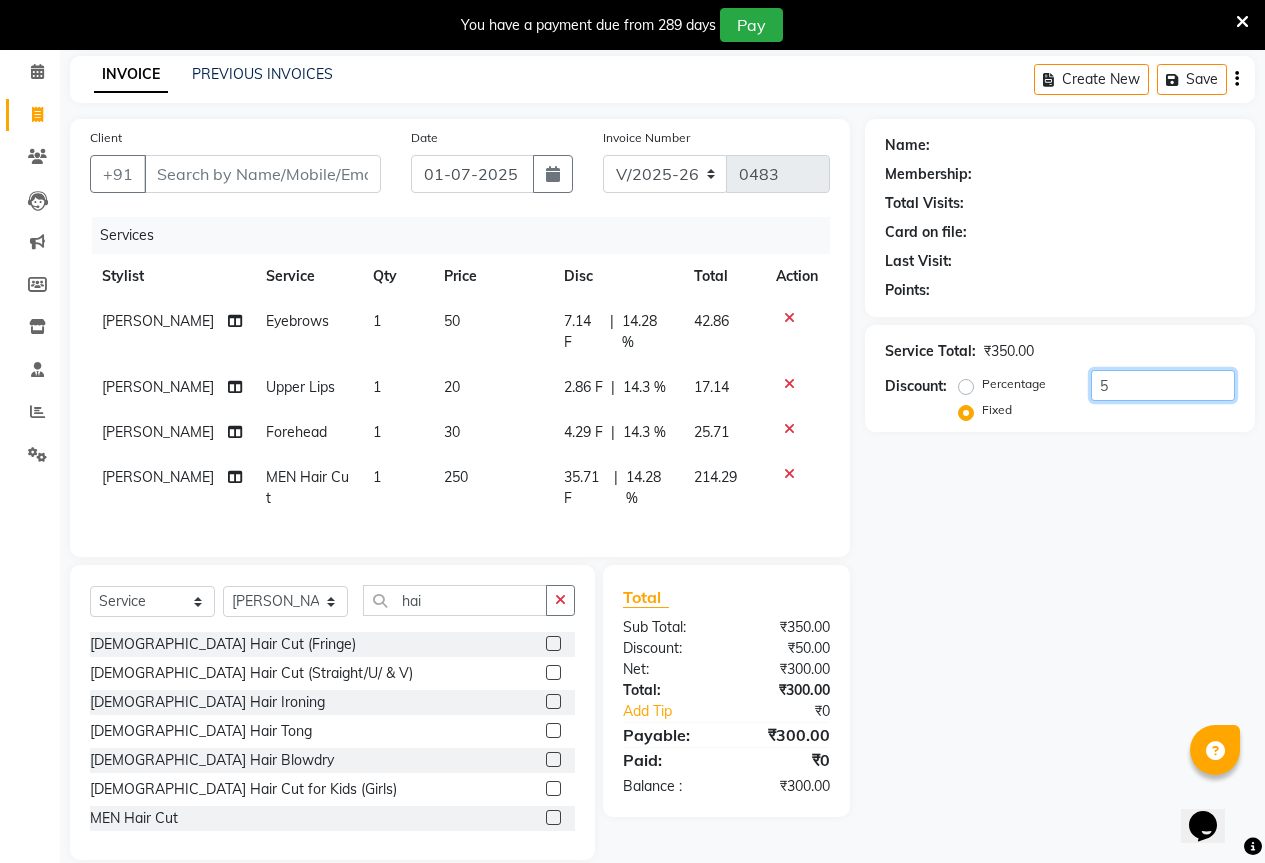 type 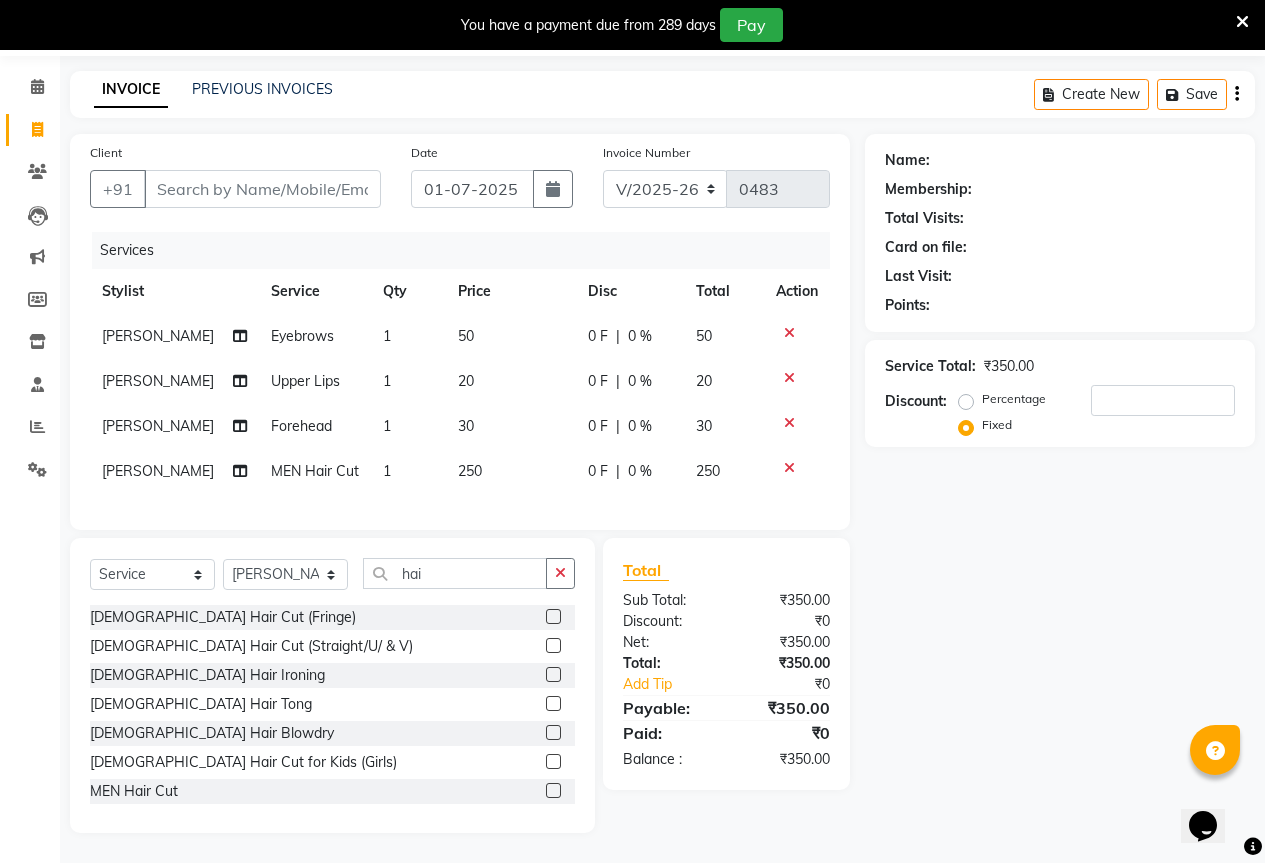 click on "Percentage" 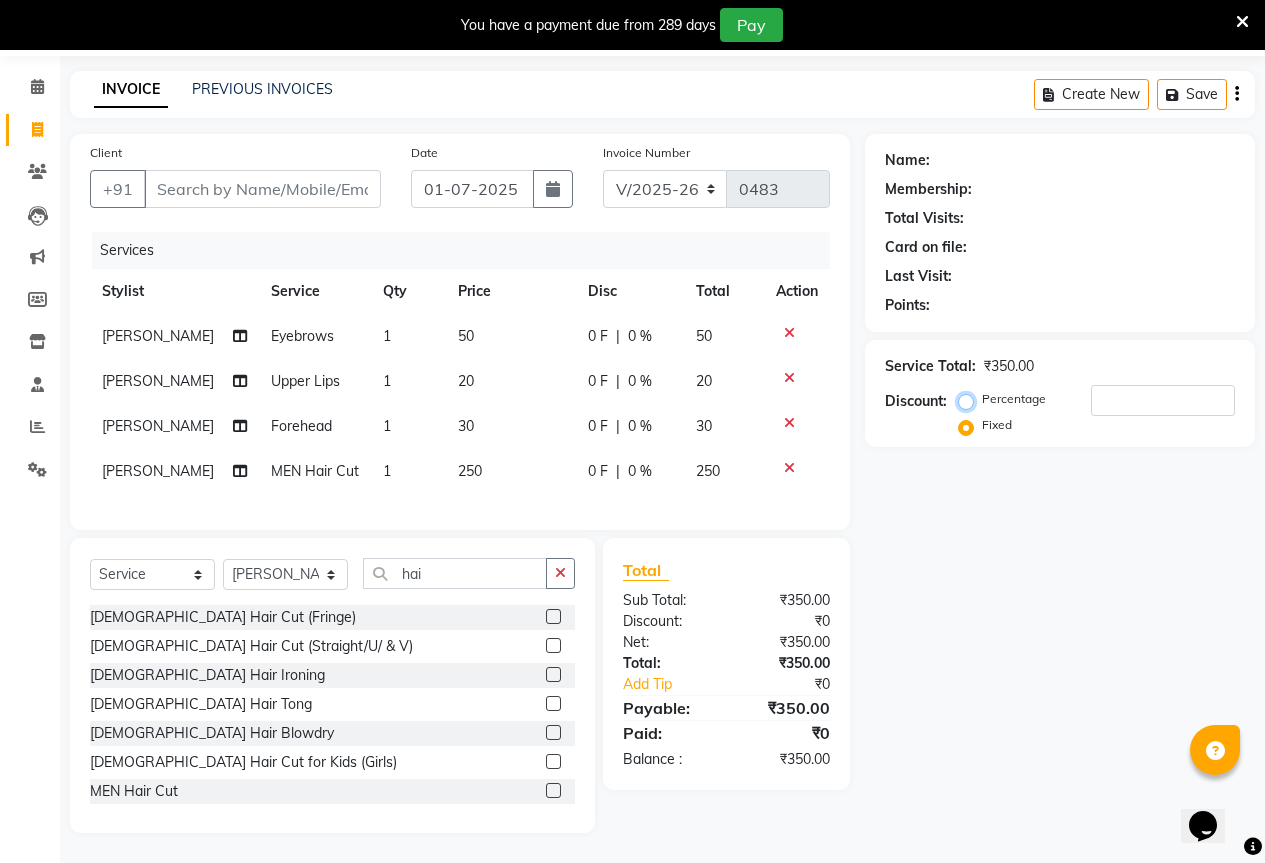 click on "Percentage" at bounding box center (970, 399) 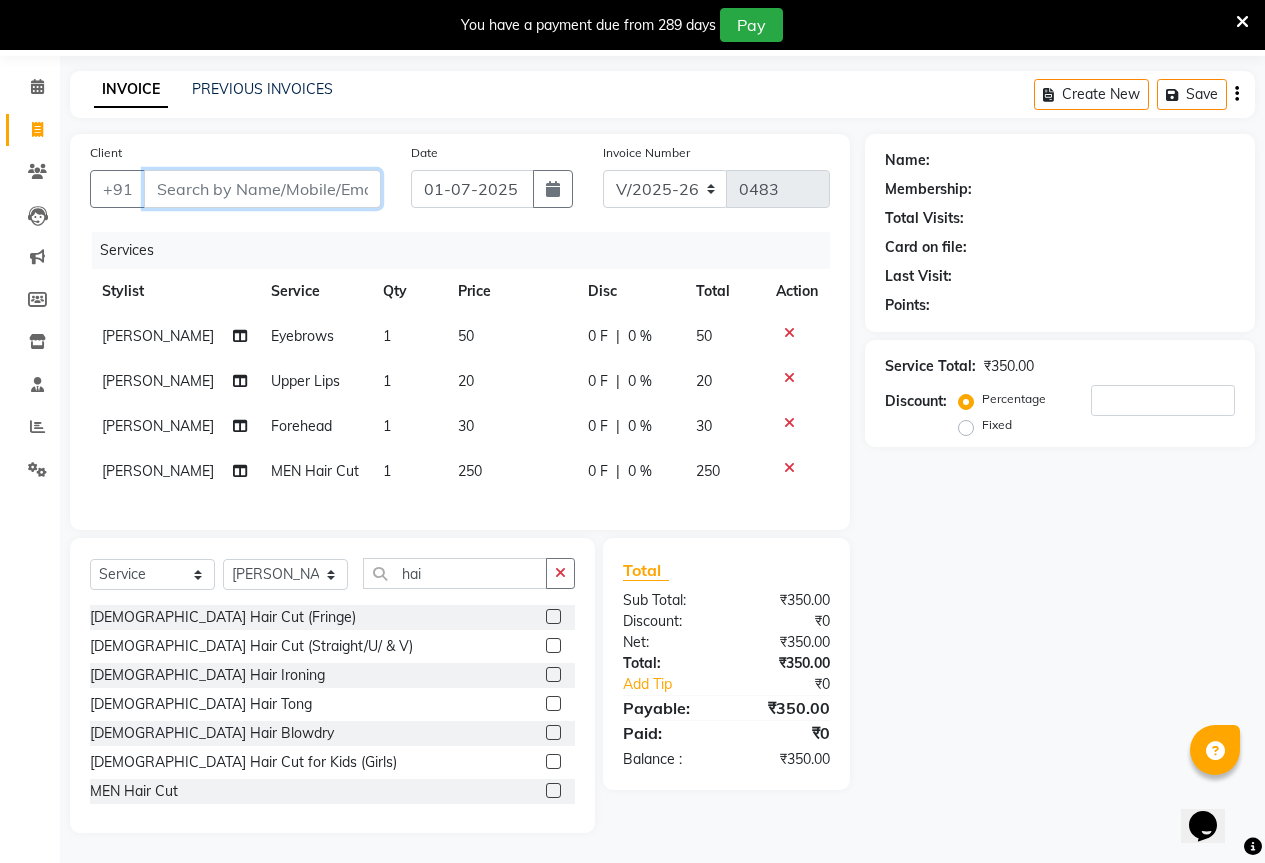 click on "Client" at bounding box center (262, 189) 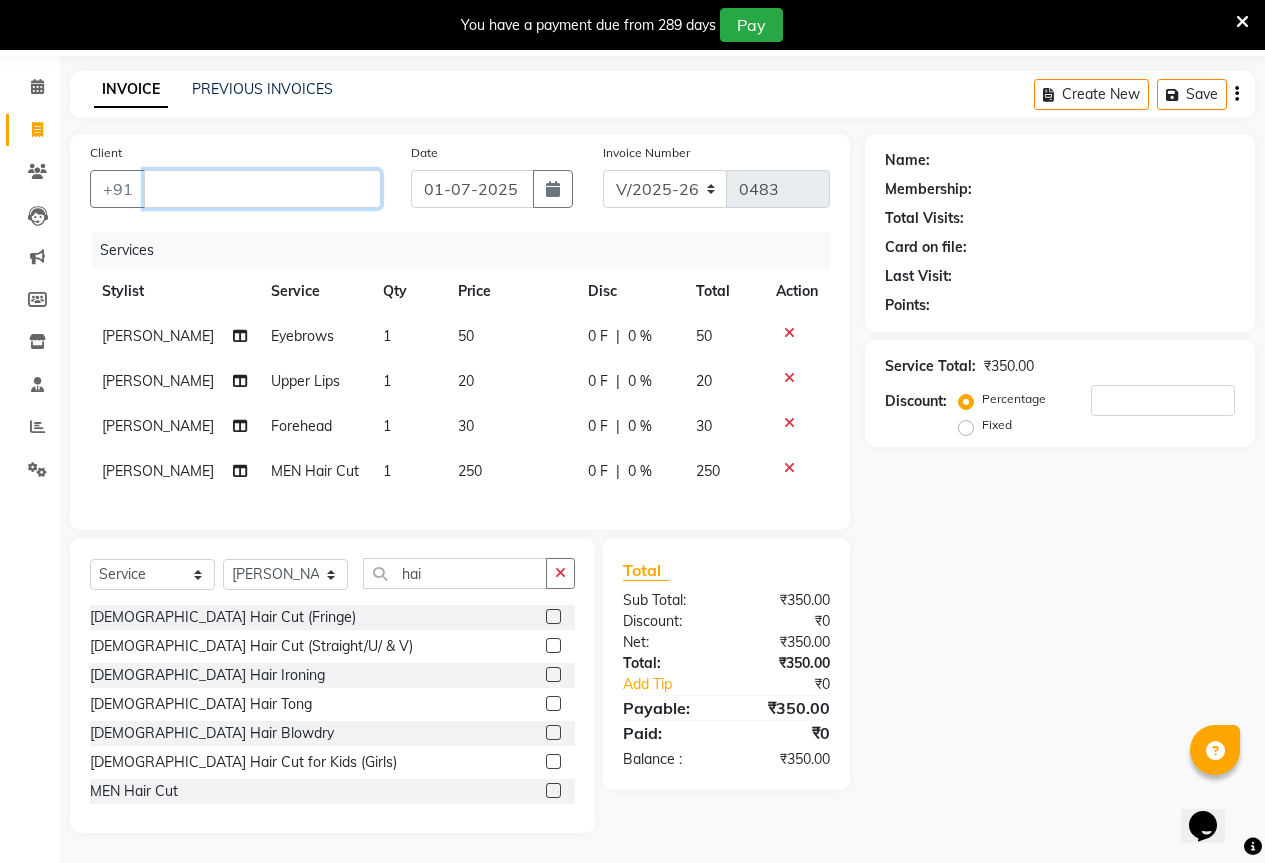 type on "0" 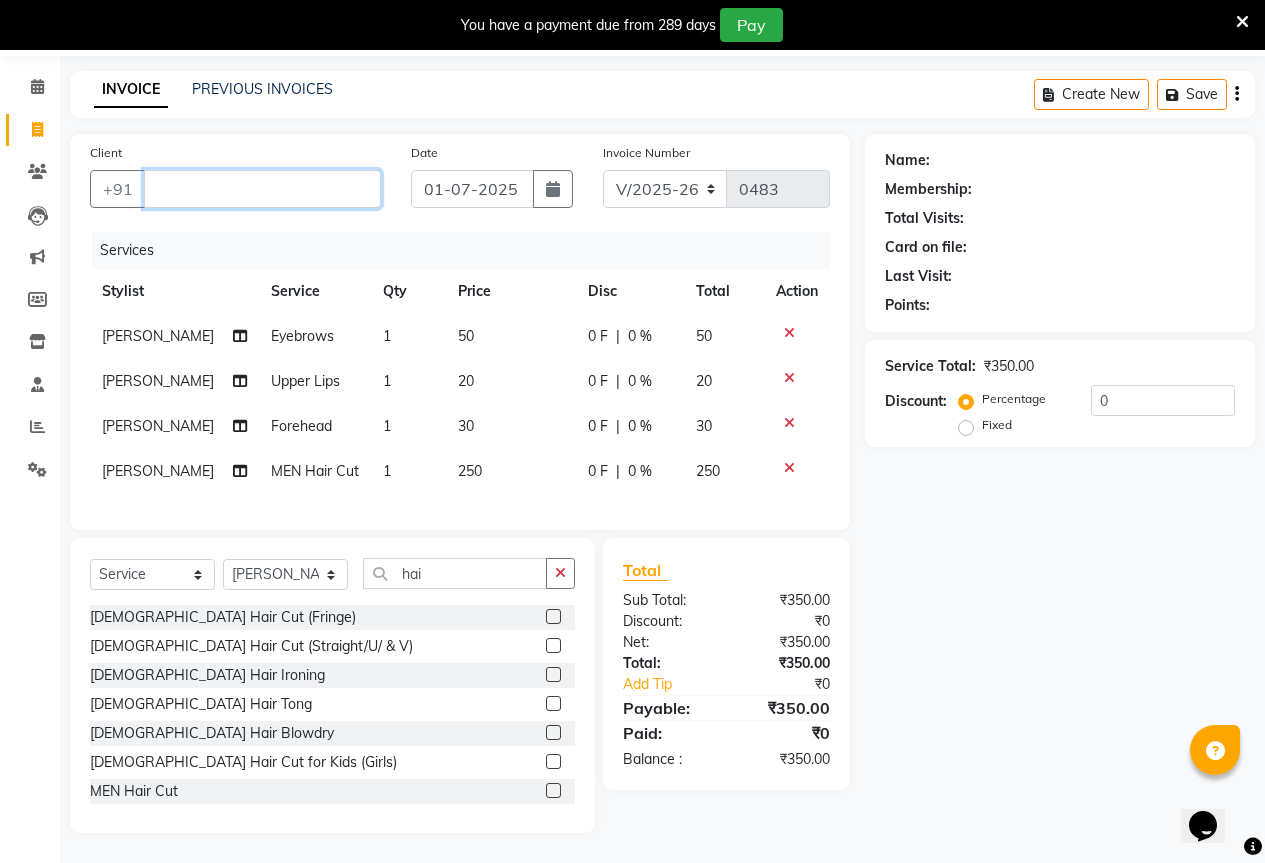 click on "Client" at bounding box center (262, 189) 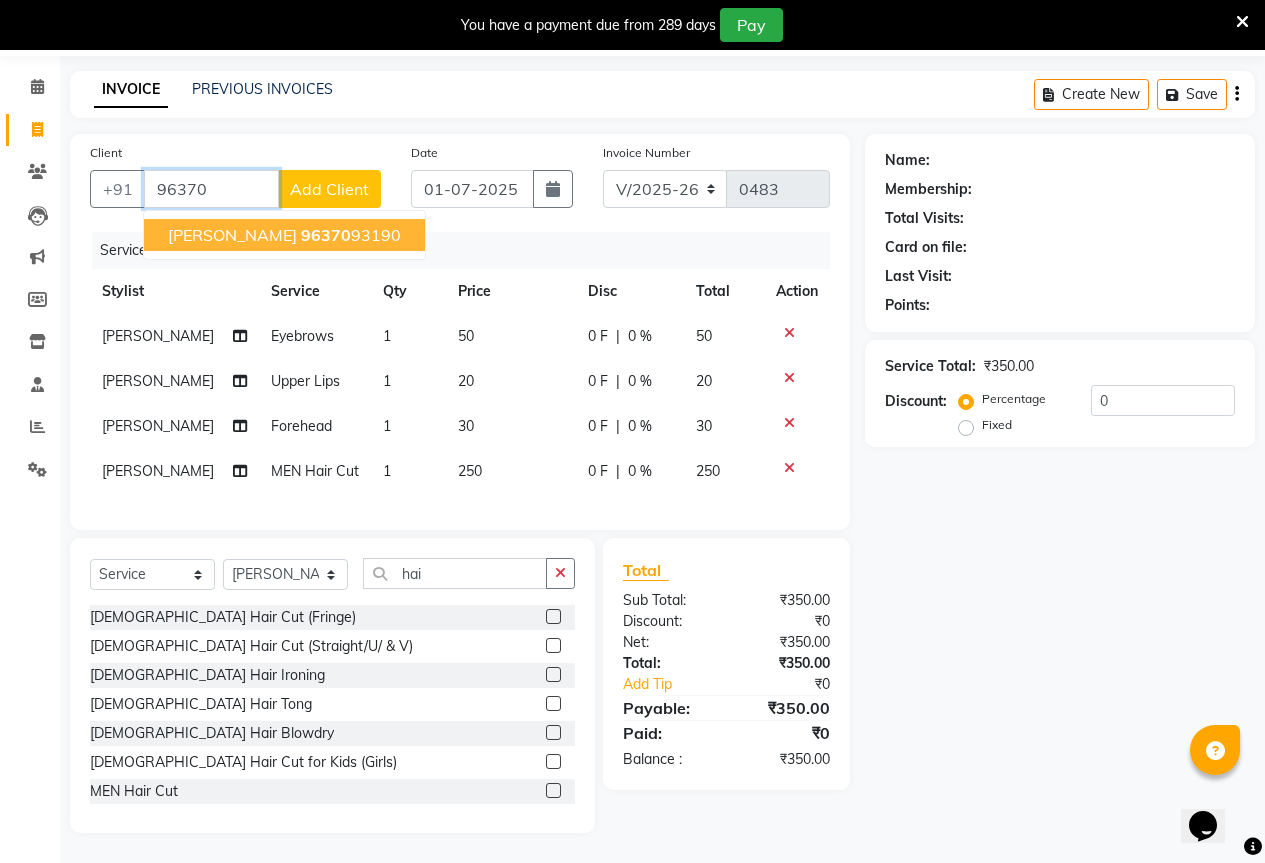 click on "96370" 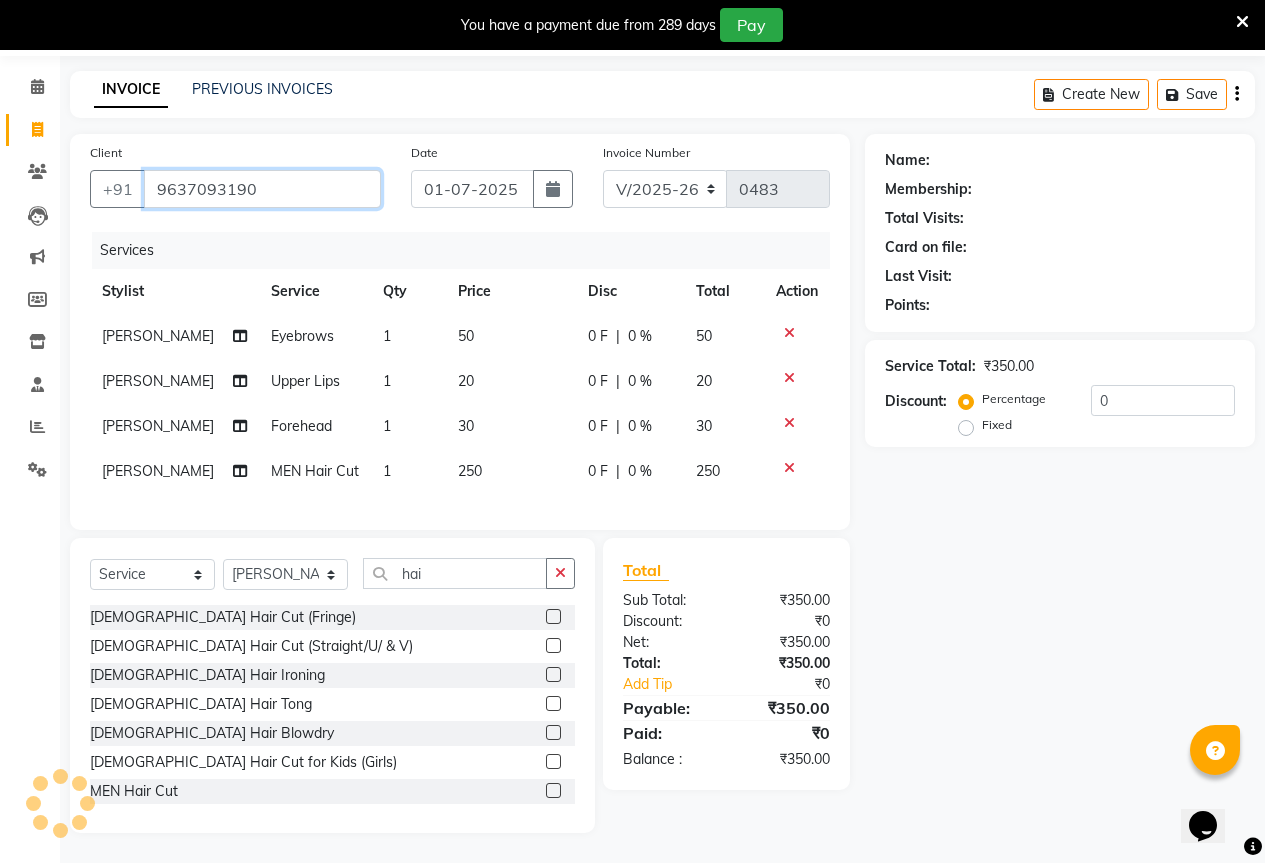 type on "9637093190" 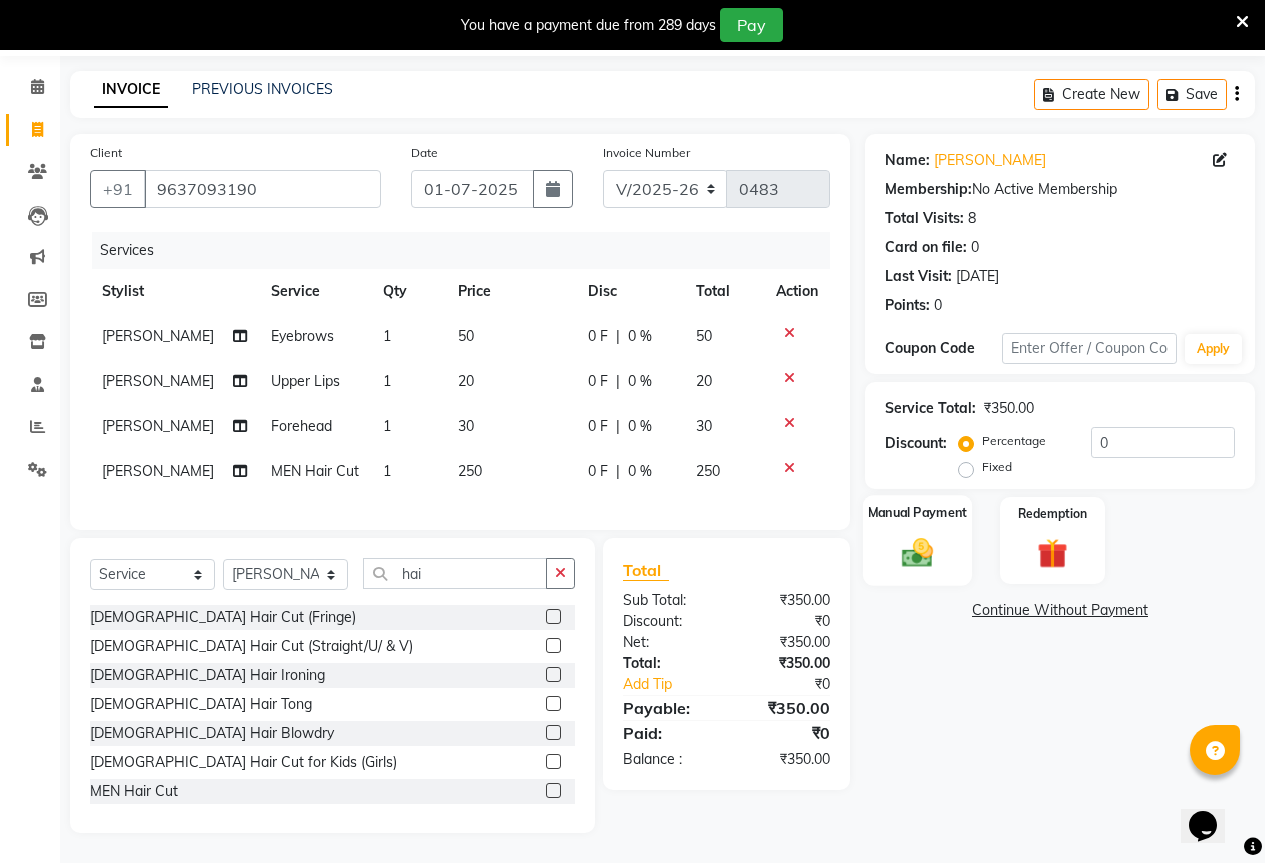 click 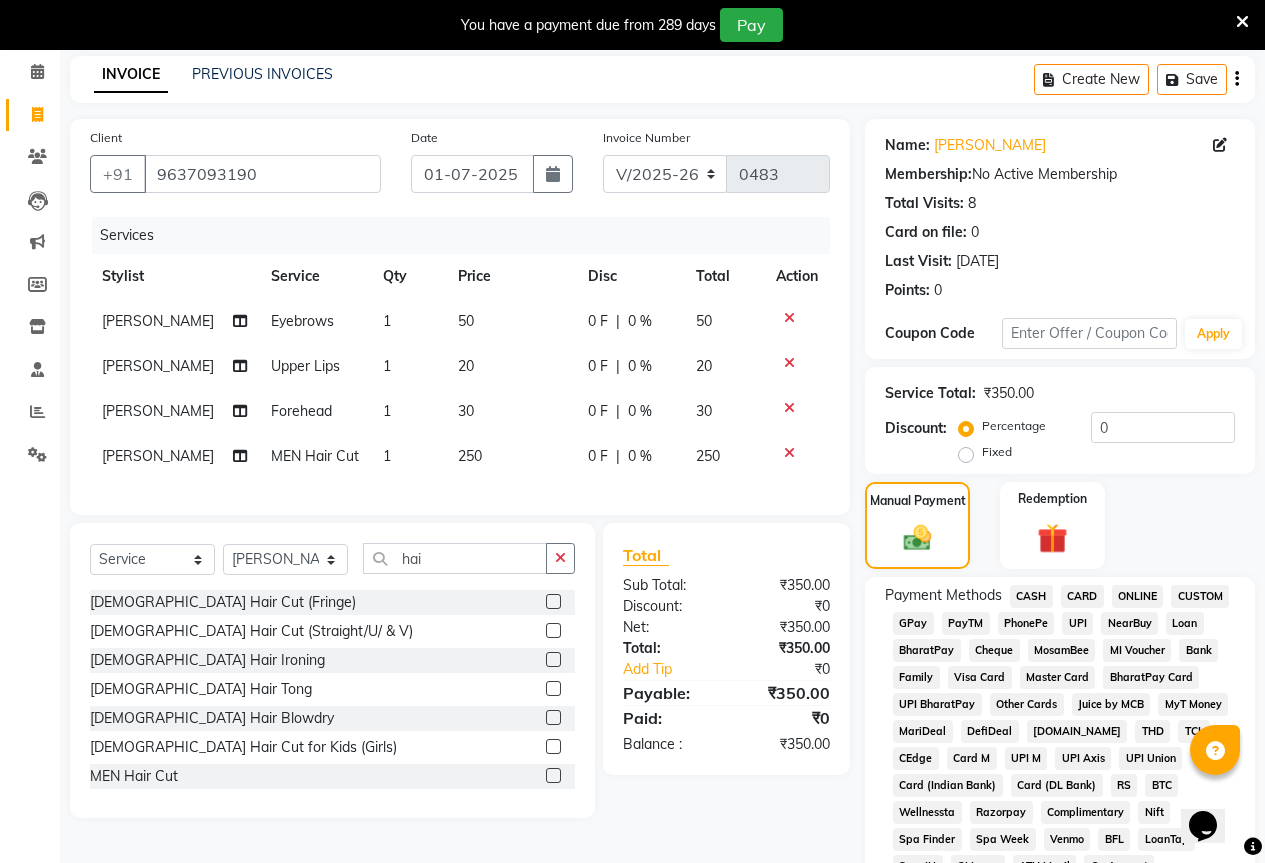 click on "GPay" 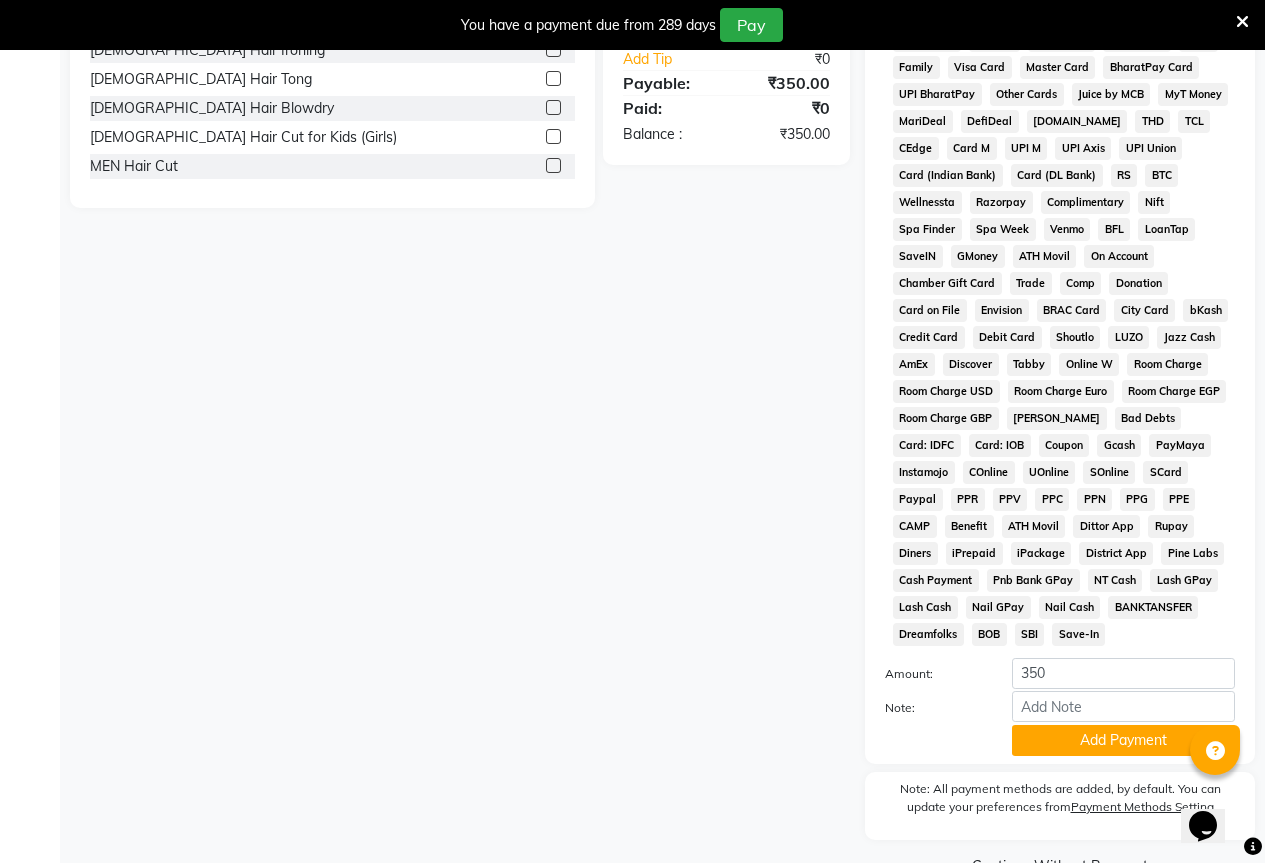 scroll, scrollTop: 739, scrollLeft: 0, axis: vertical 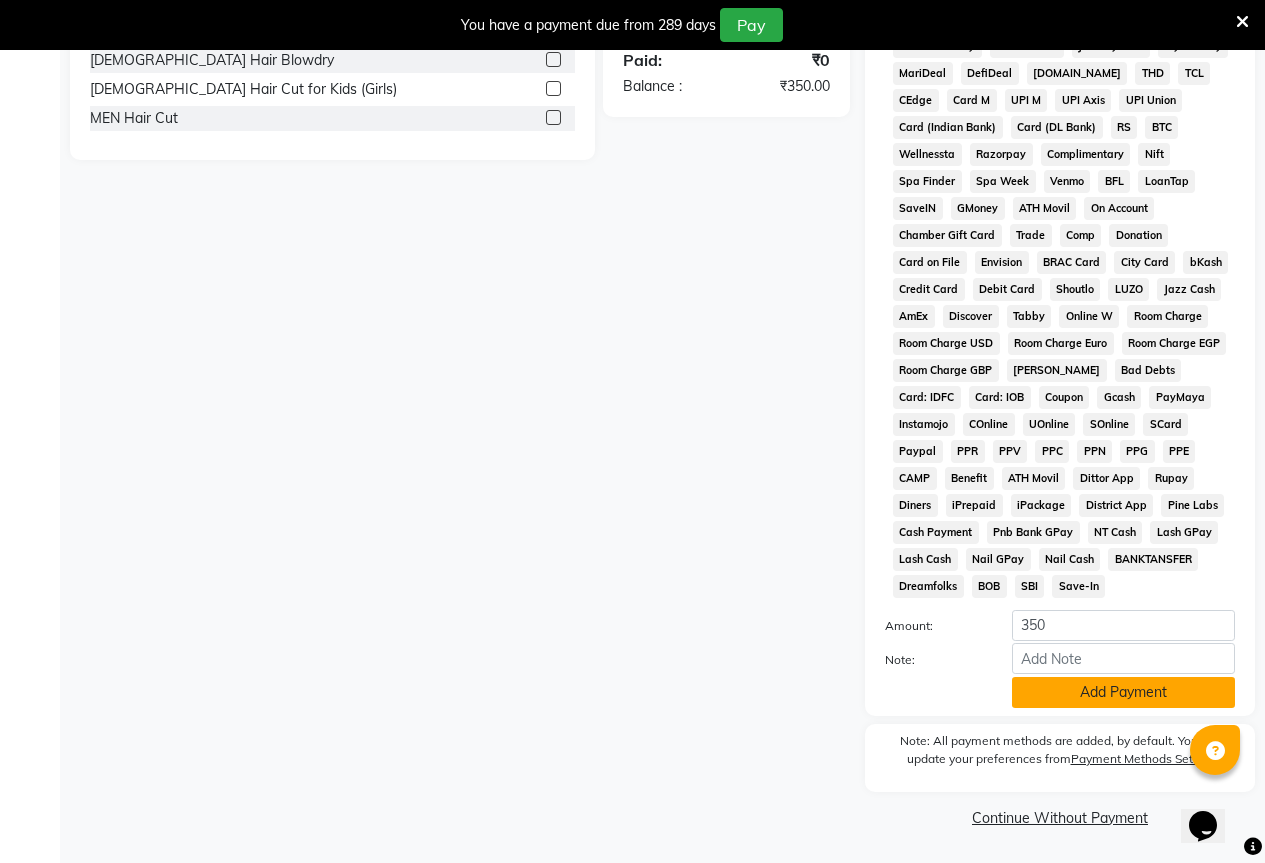 click on "Add Payment" 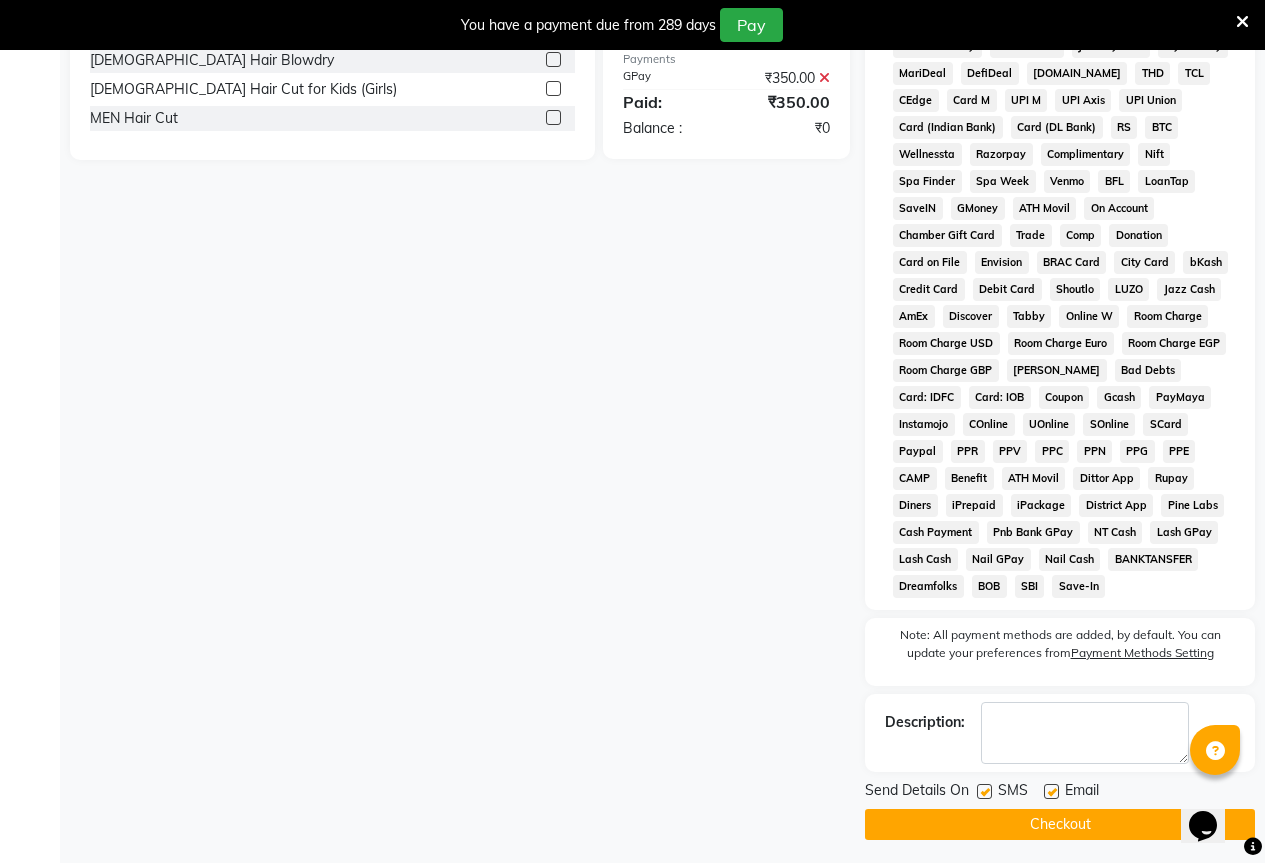 click on "Checkout" 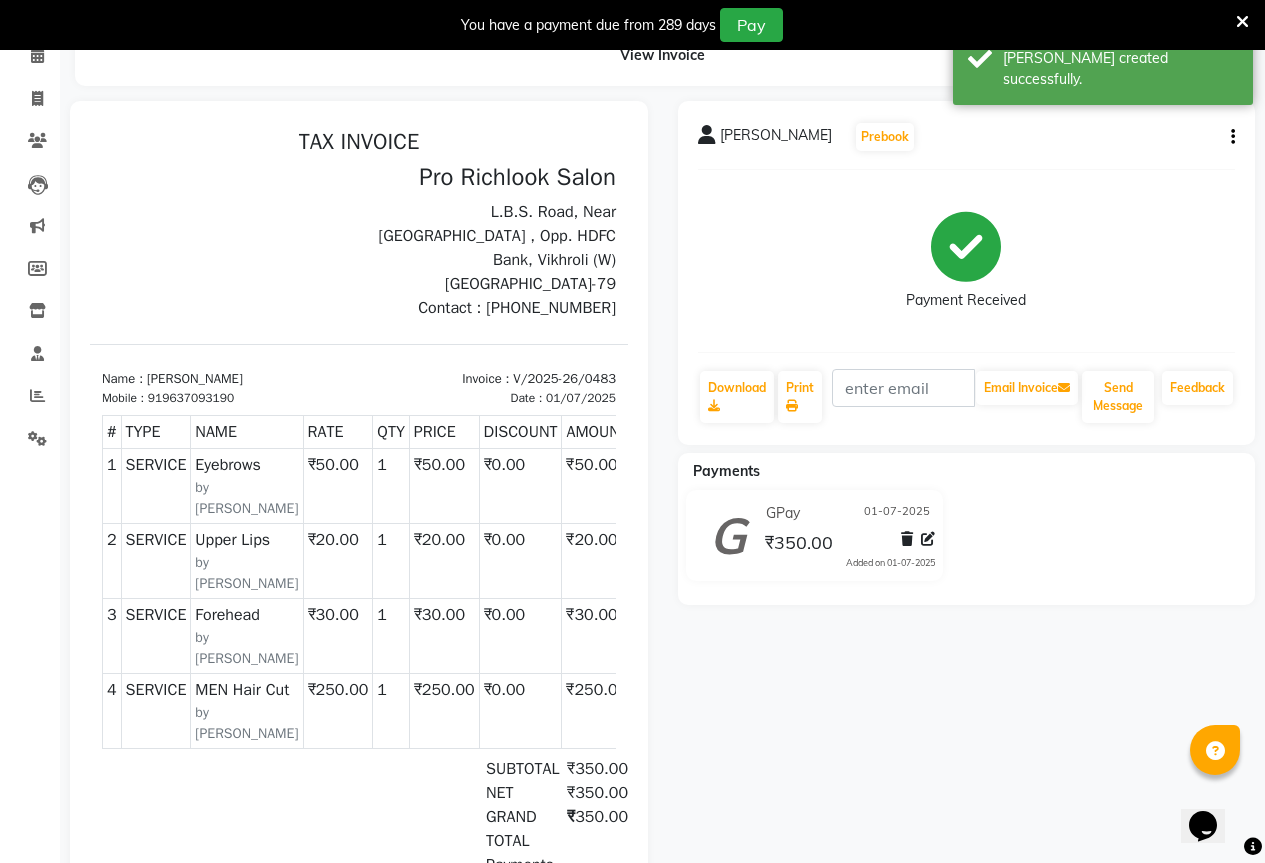 scroll, scrollTop: 100, scrollLeft: 0, axis: vertical 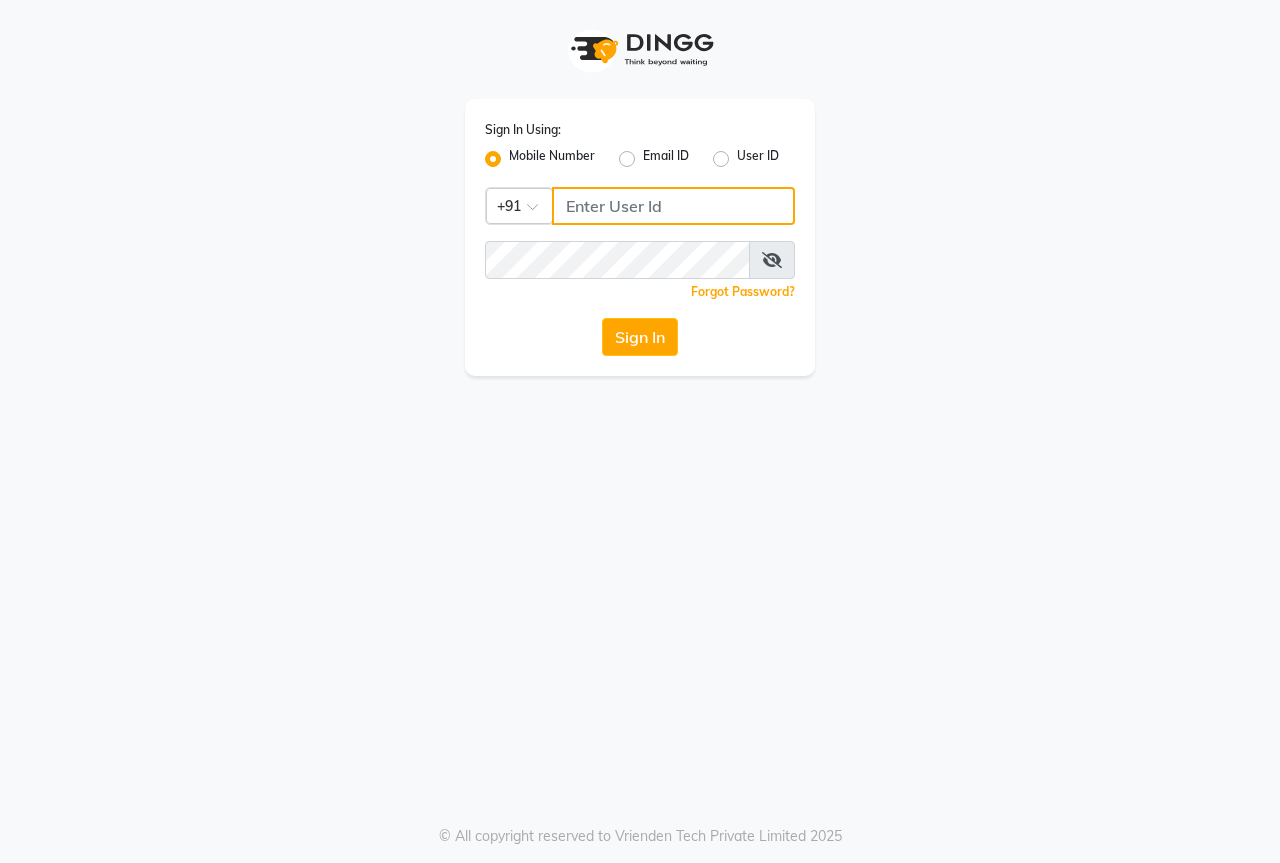 click 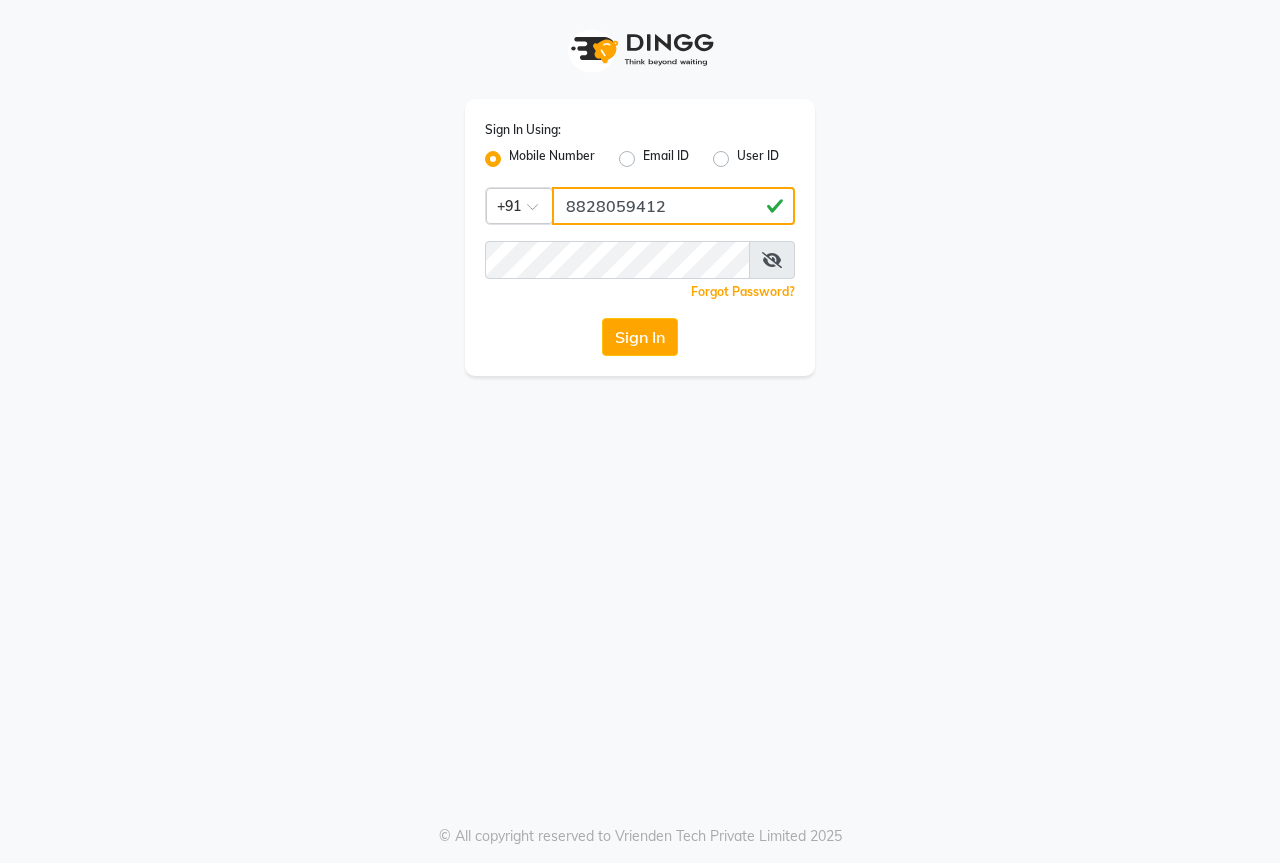 type on "8828059412" 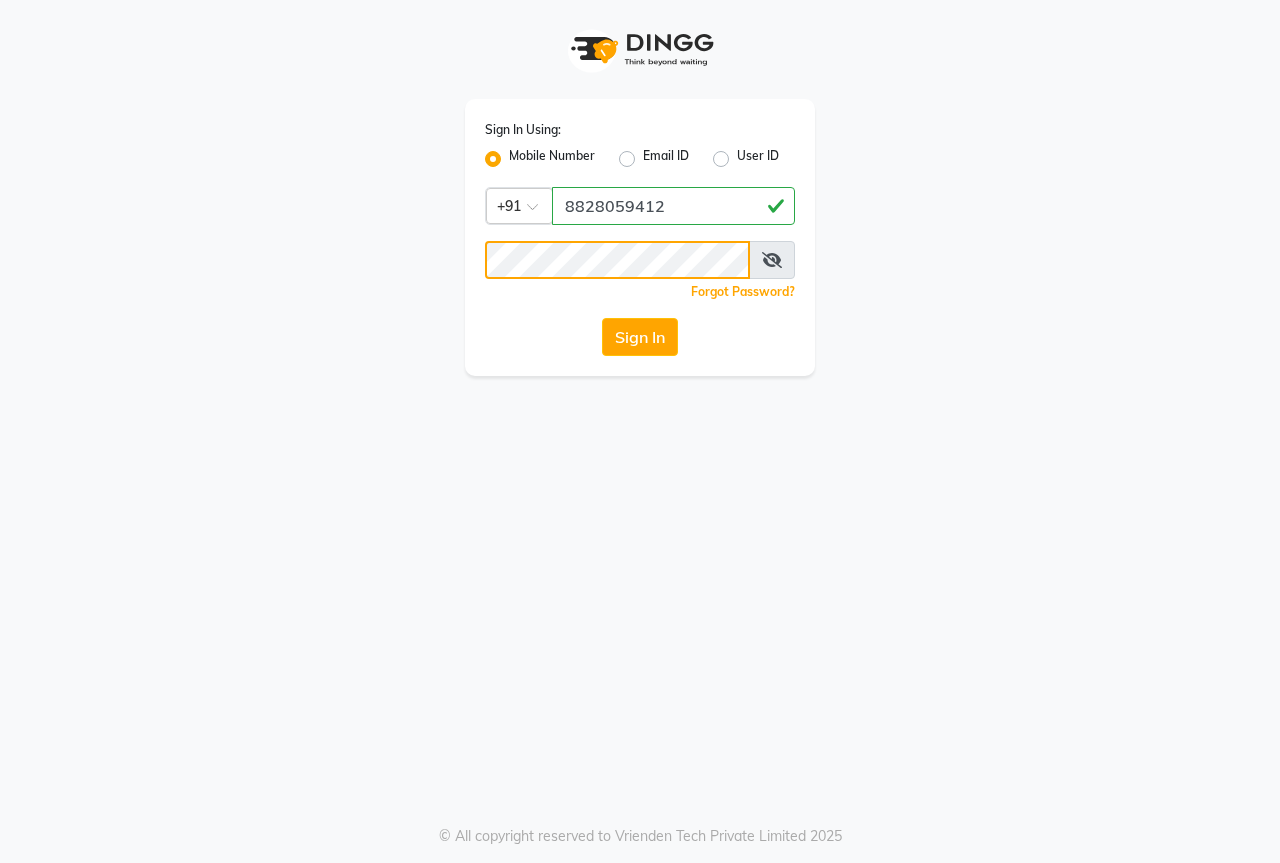 click on "Sign In" 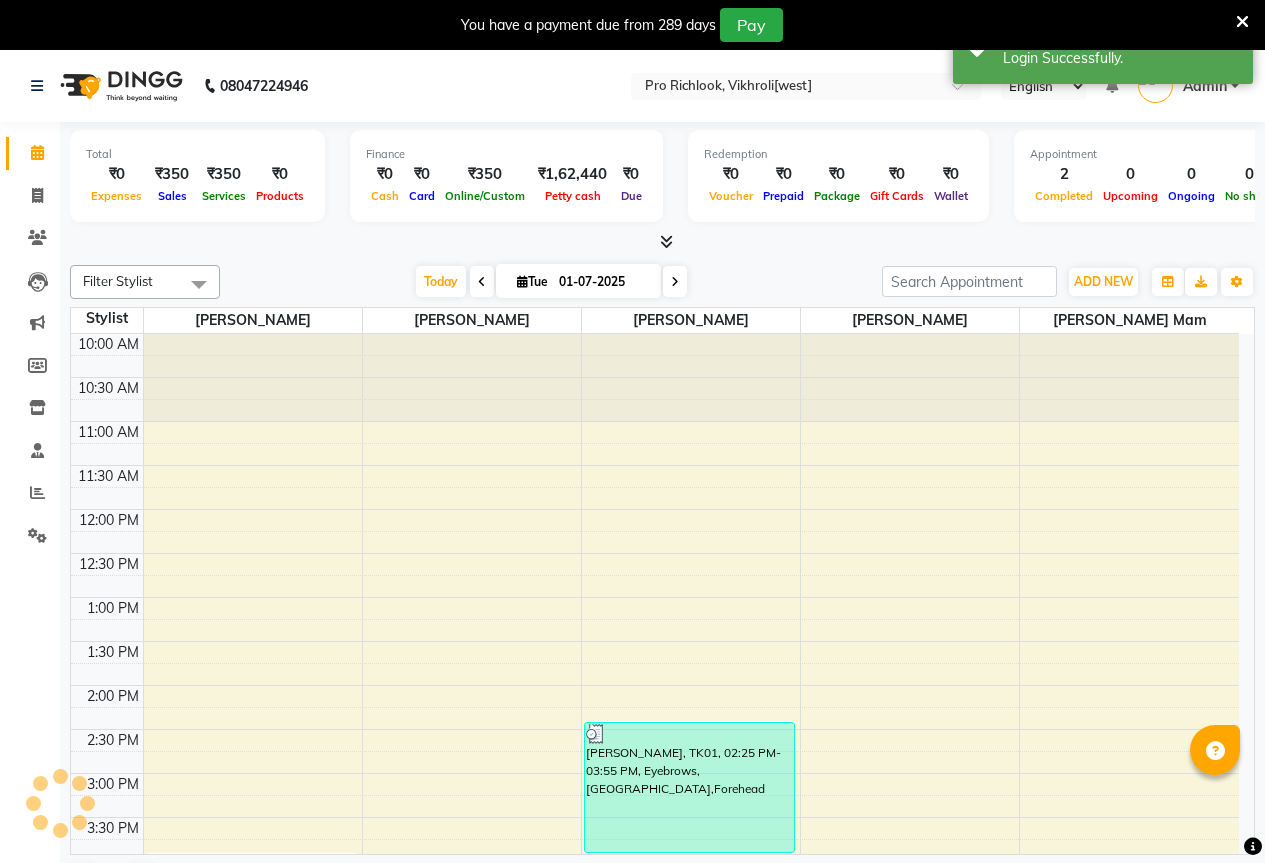 scroll, scrollTop: 0, scrollLeft: 0, axis: both 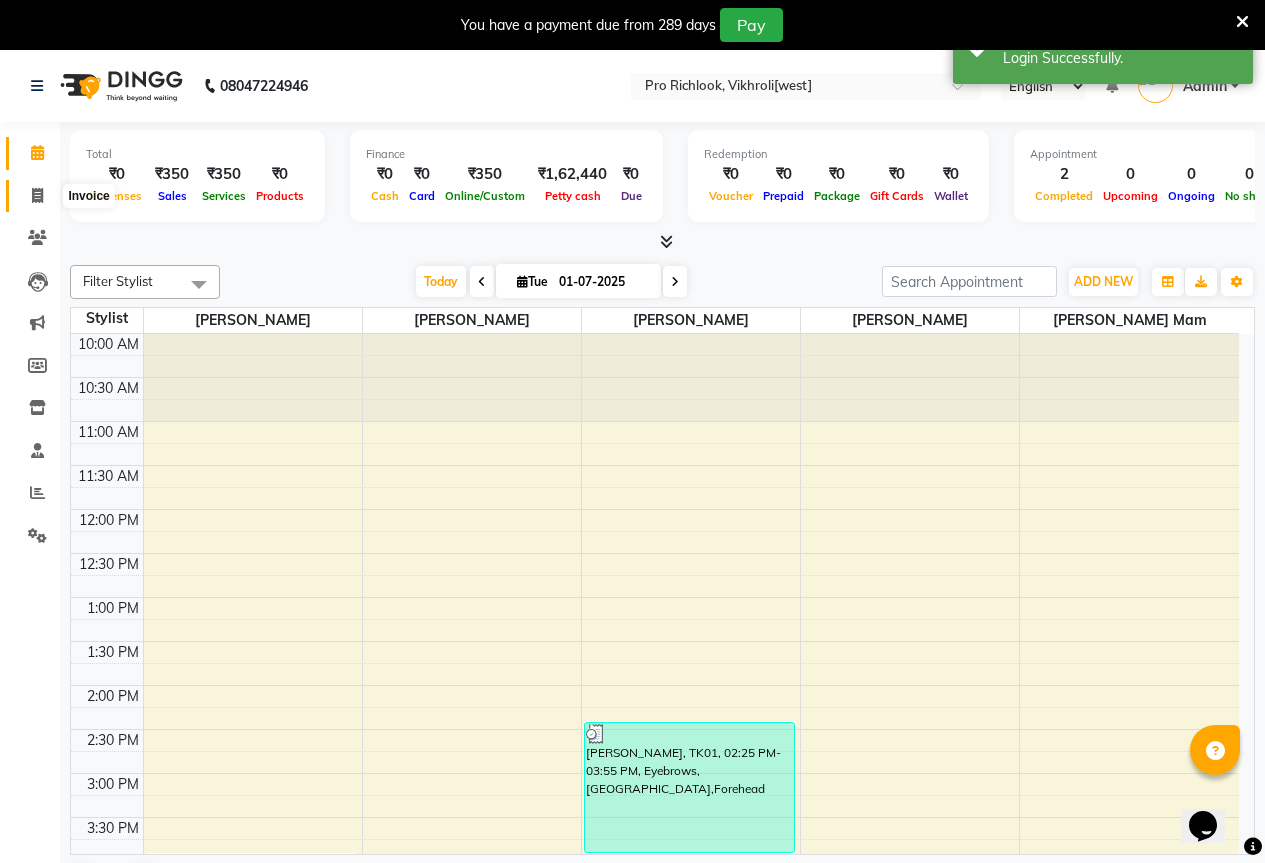 click 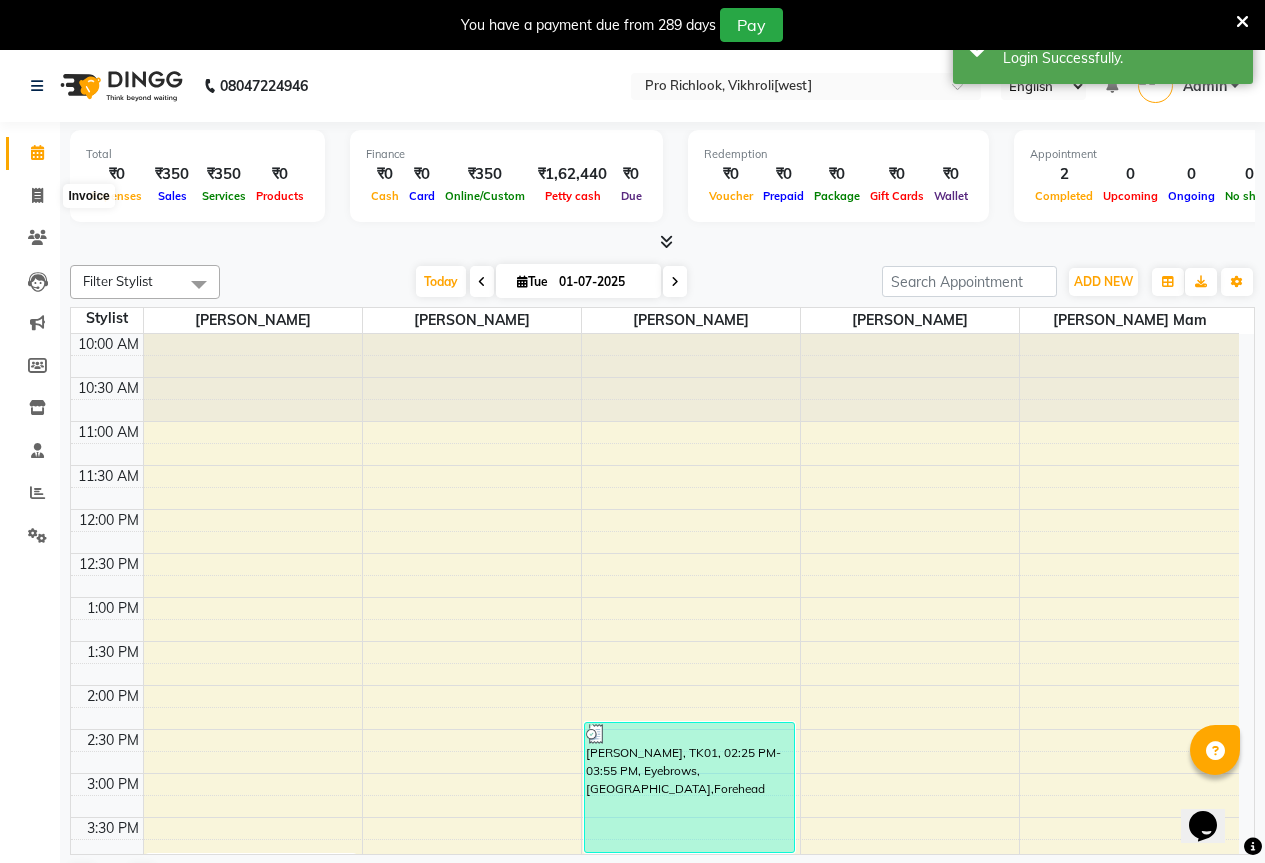 select on "6670" 